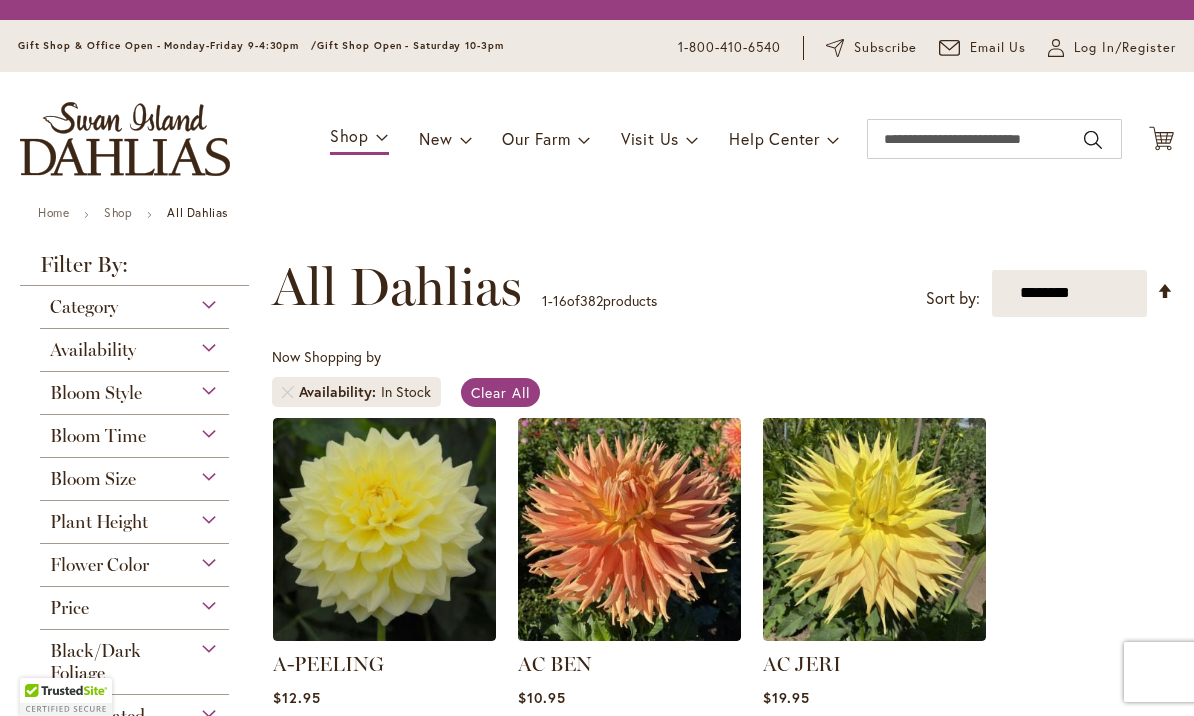 scroll, scrollTop: 0, scrollLeft: 0, axis: both 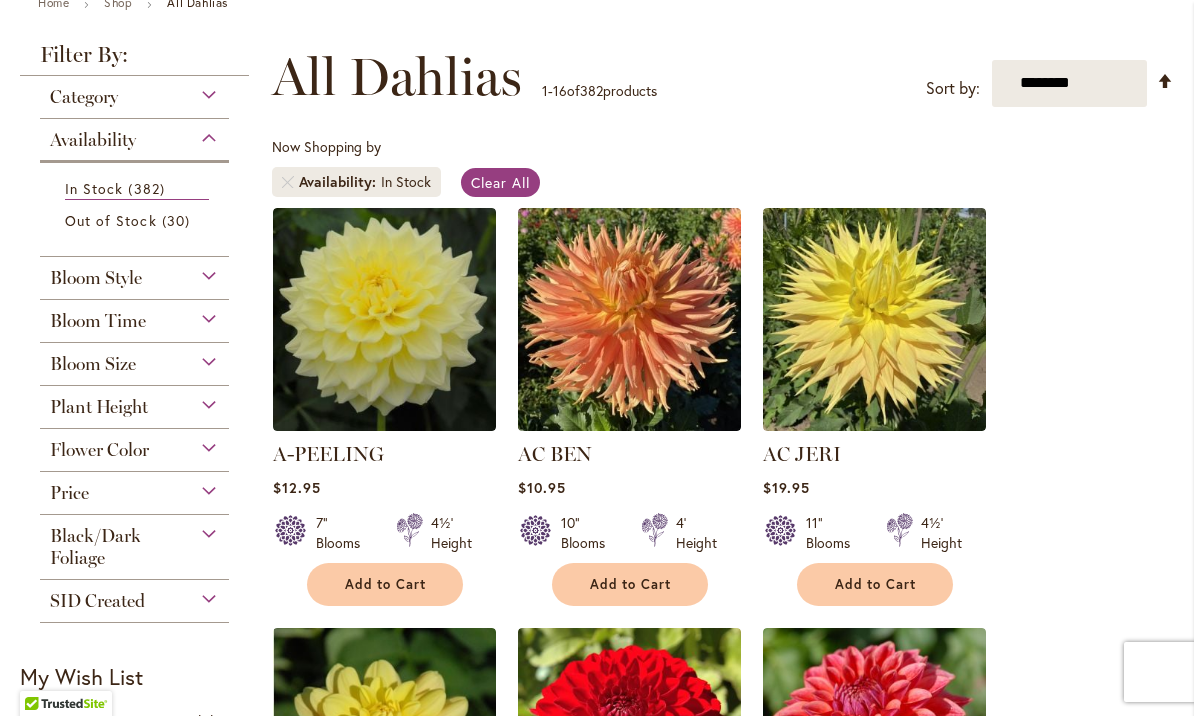 click on "Category" at bounding box center [134, 92] 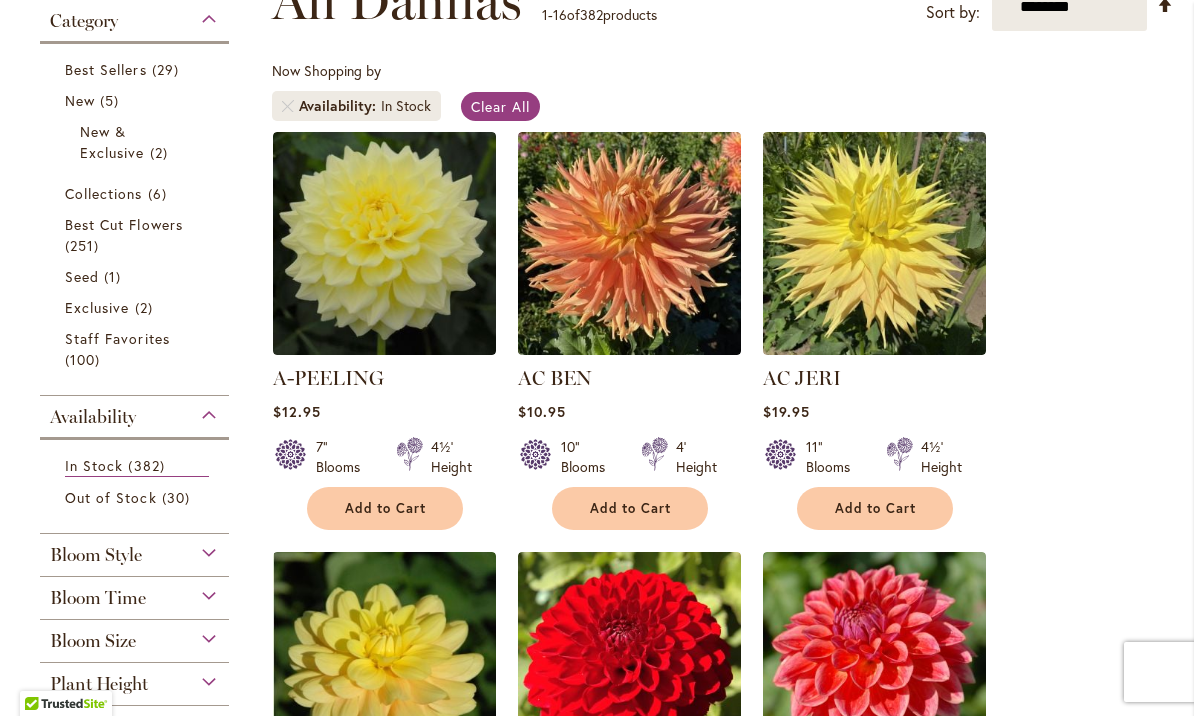 scroll, scrollTop: 339, scrollLeft: 0, axis: vertical 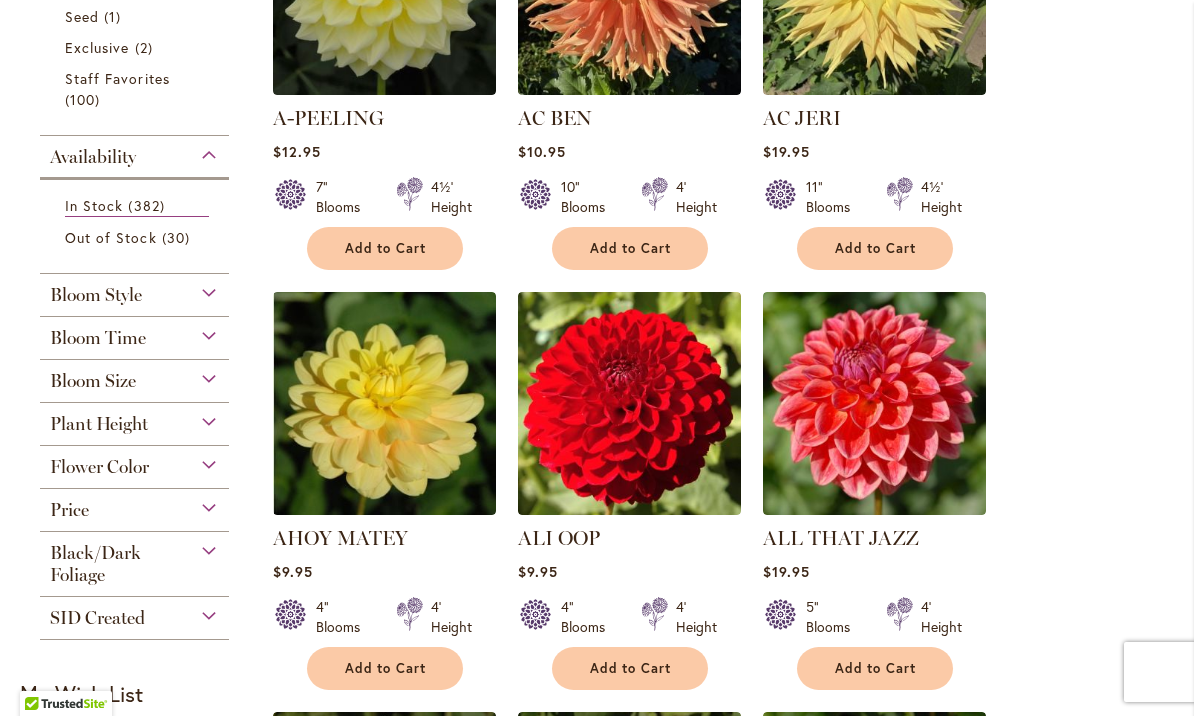 click on "Bloom Style" at bounding box center [134, 290] 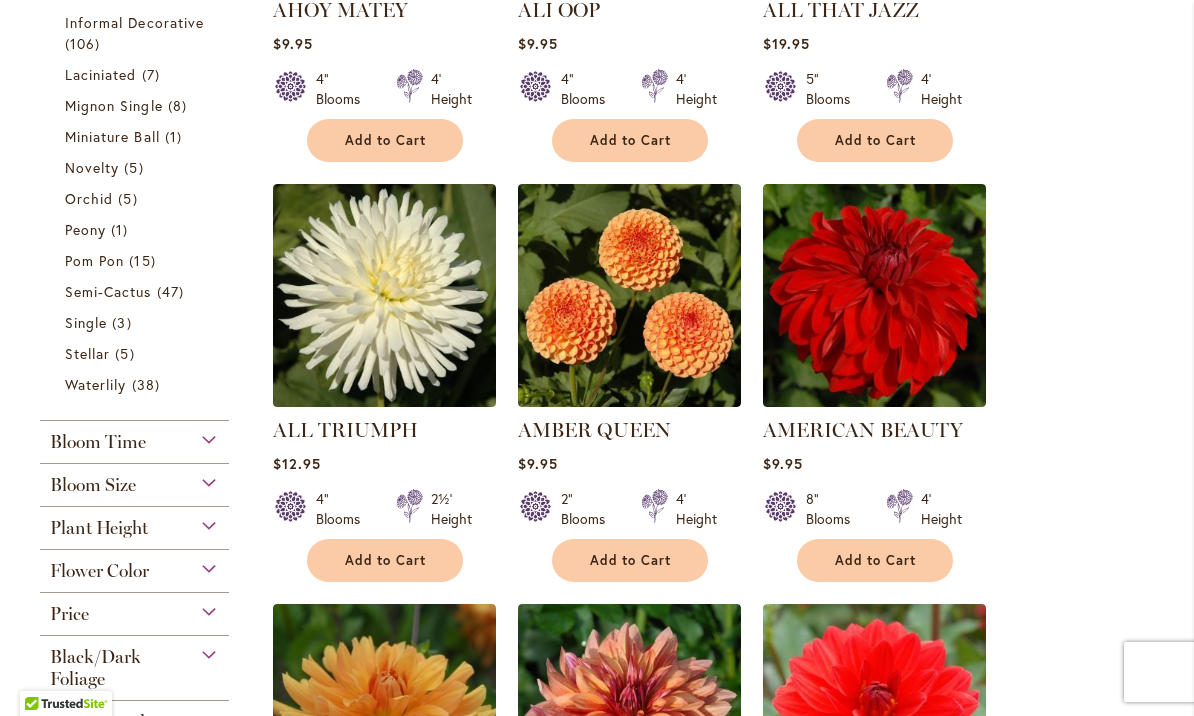 scroll, scrollTop: 1122, scrollLeft: 0, axis: vertical 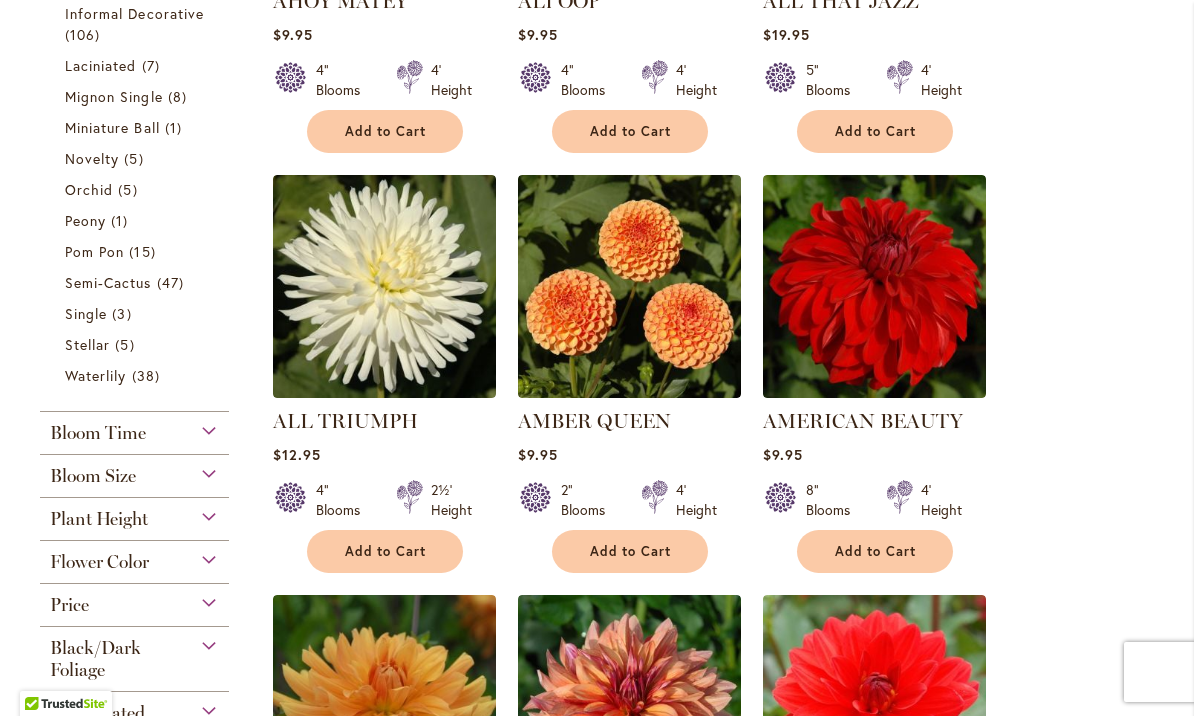 click on "Bloom Size" at bounding box center (134, 471) 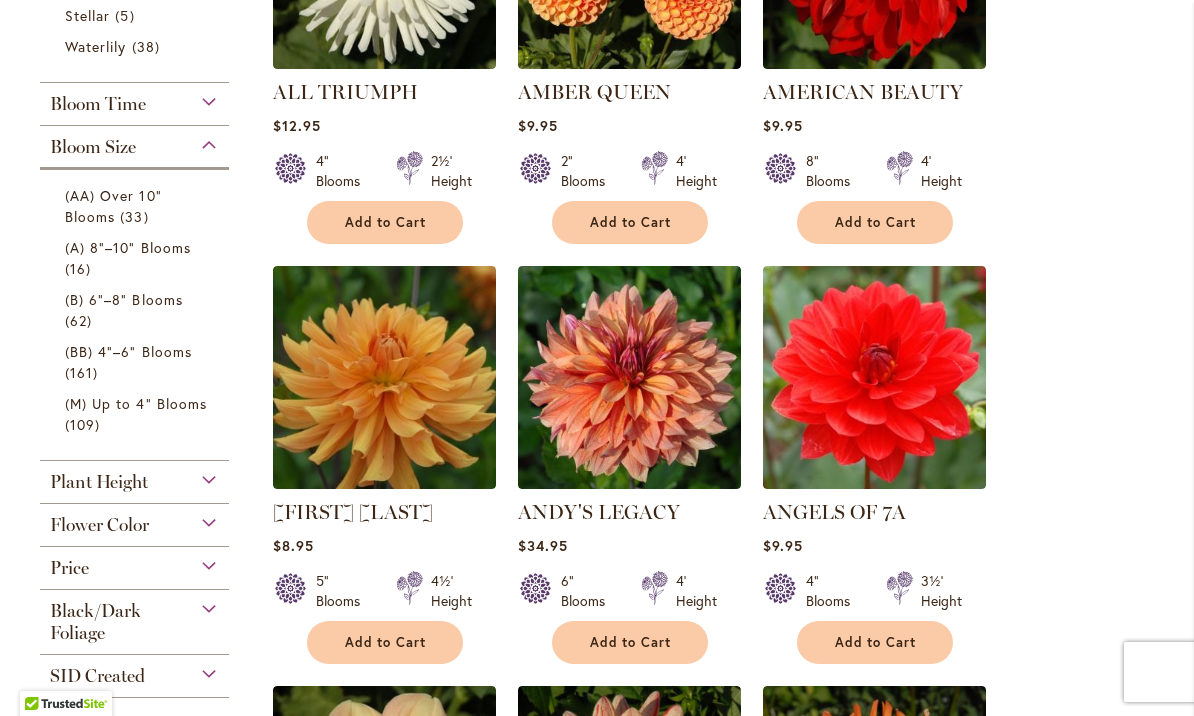 scroll, scrollTop: 1450, scrollLeft: 0, axis: vertical 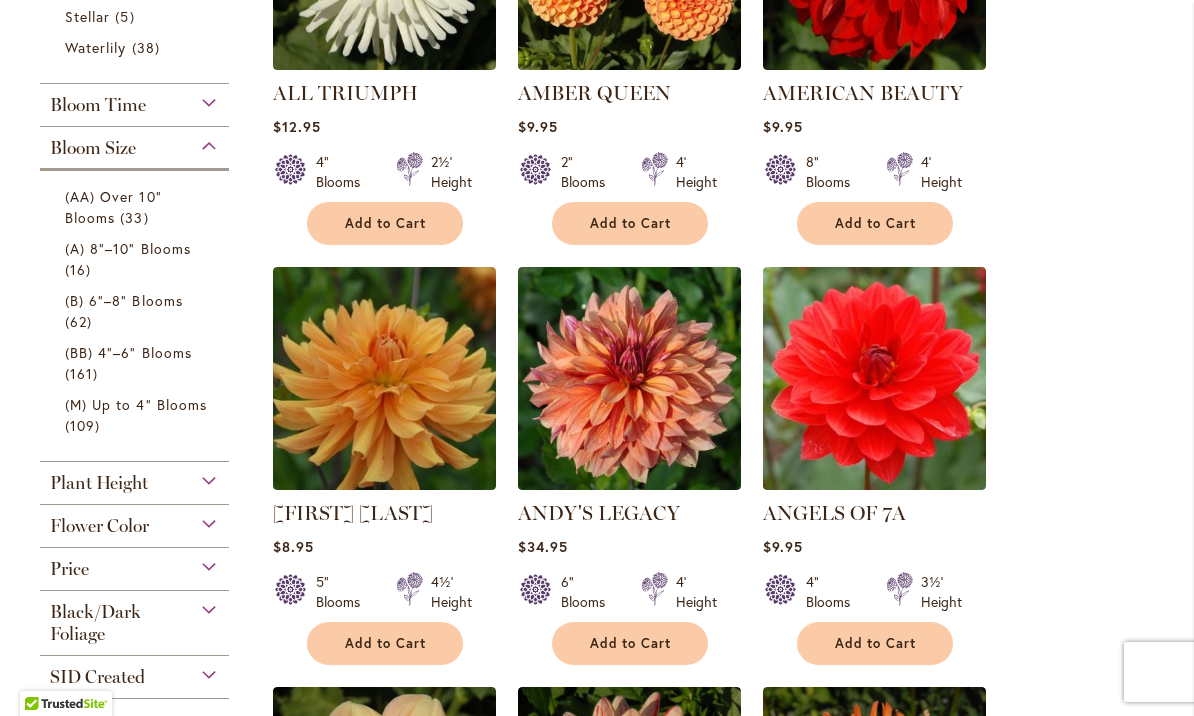 click on "(AA) Over 10" Blooms
33
items" at bounding box center [137, 207] 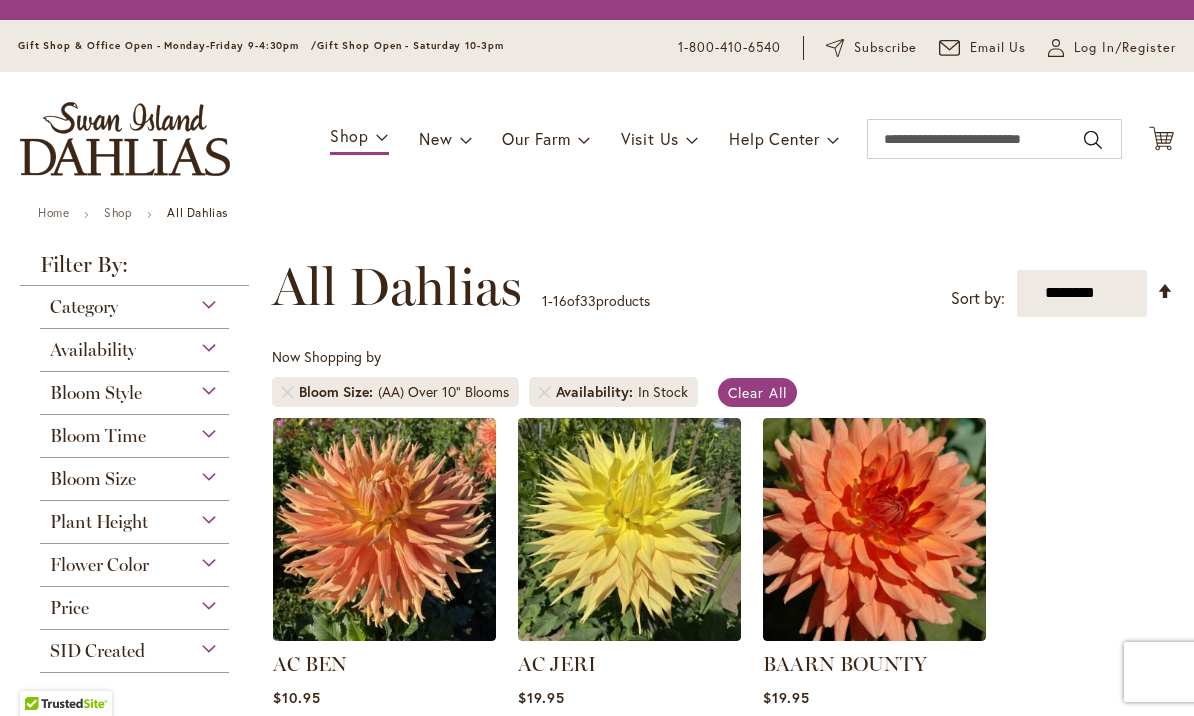 scroll, scrollTop: 0, scrollLeft: 0, axis: both 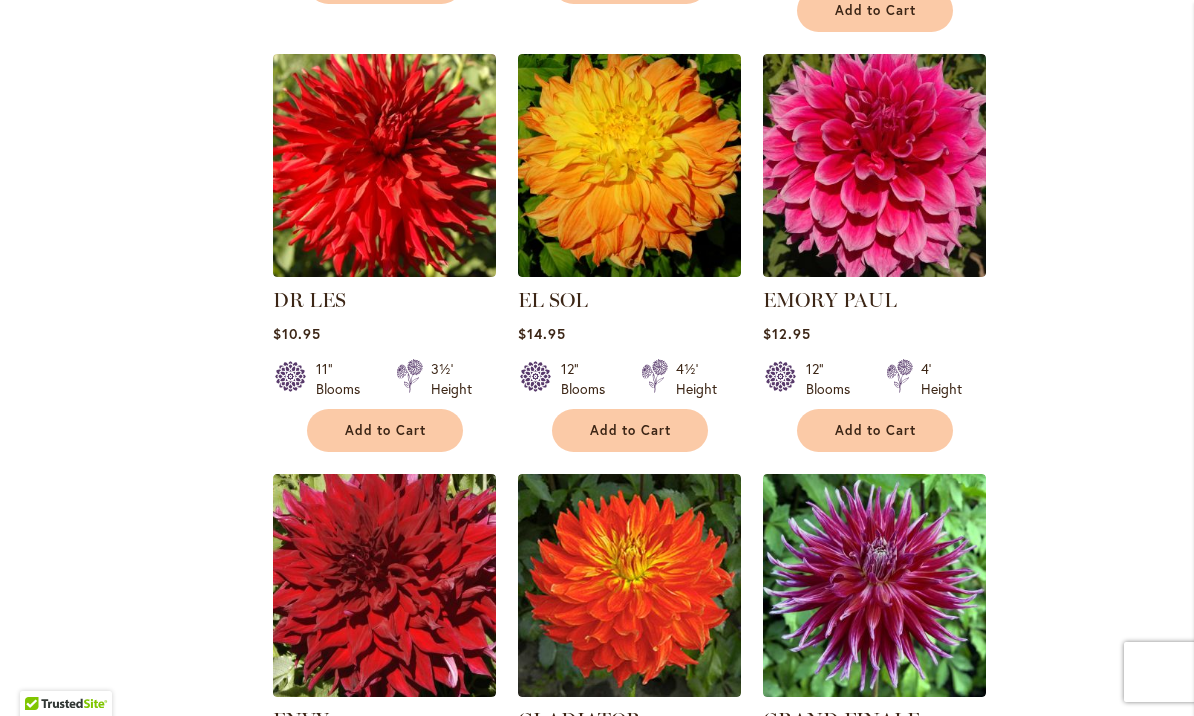 click on "Add to Cart" at bounding box center (876, 430) 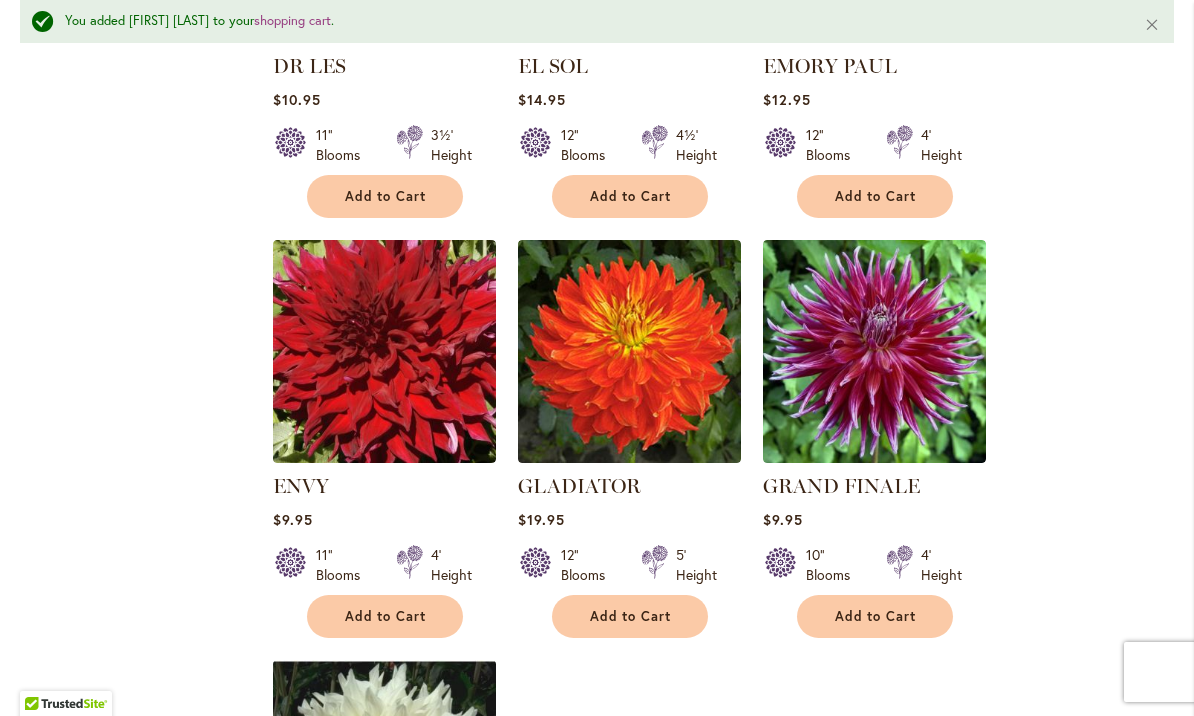 scroll, scrollTop: 1980, scrollLeft: 0, axis: vertical 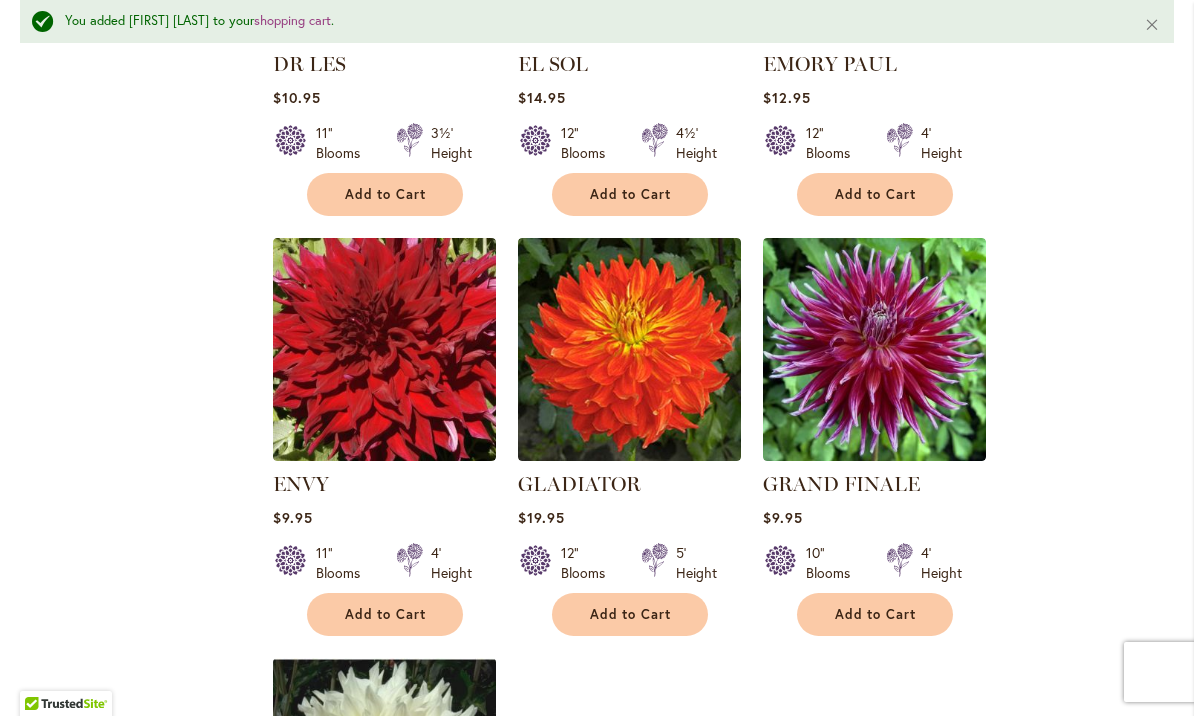 click on "Add to Cart" at bounding box center [386, 614] 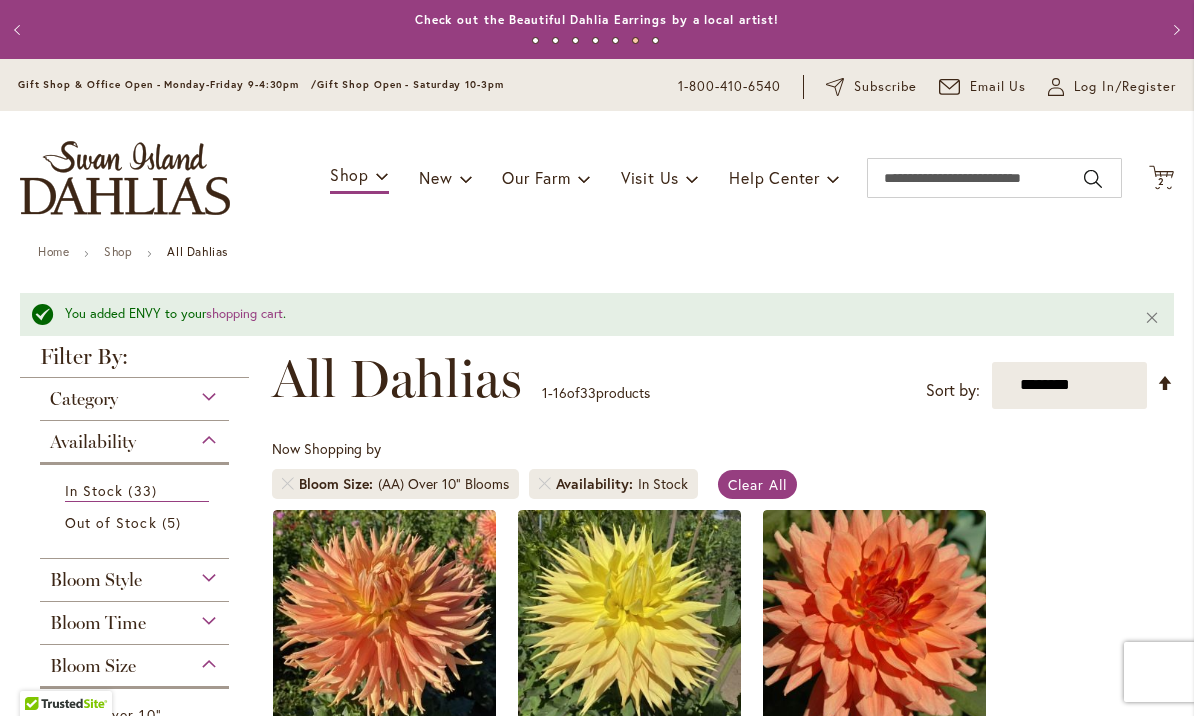scroll, scrollTop: 0, scrollLeft: 0, axis: both 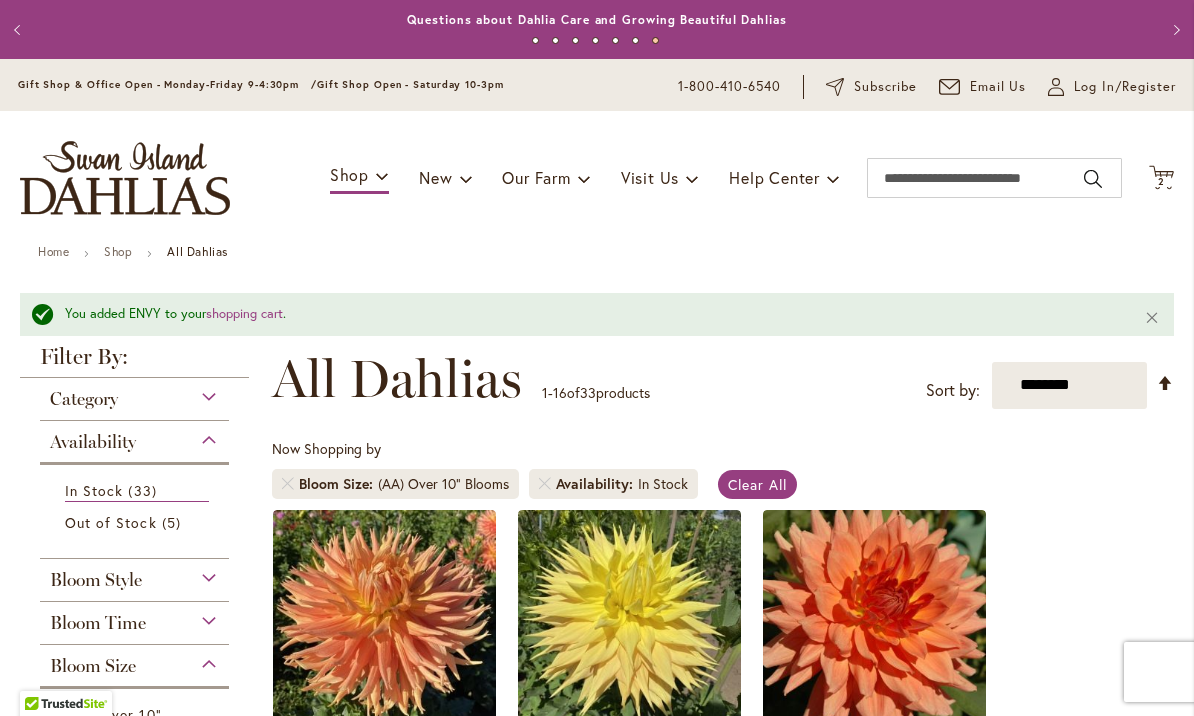 click on "Log In/Register" at bounding box center (1125, 87) 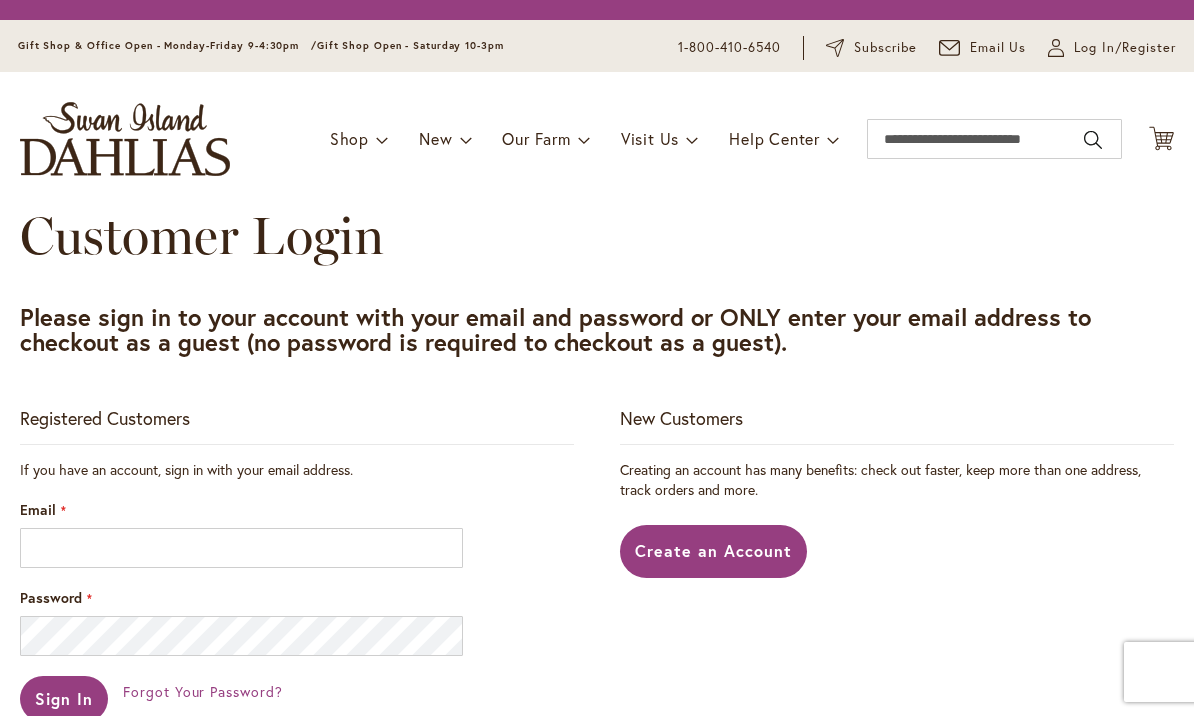 scroll, scrollTop: 0, scrollLeft: 0, axis: both 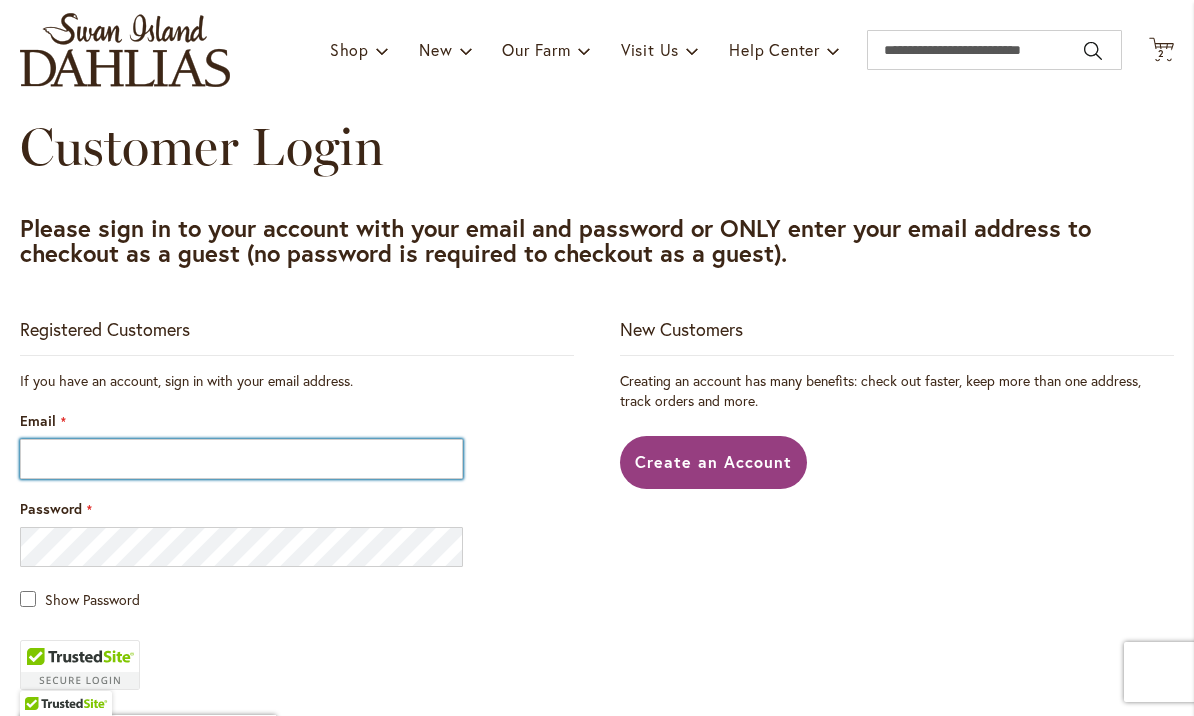 click on "Email" at bounding box center [241, 459] 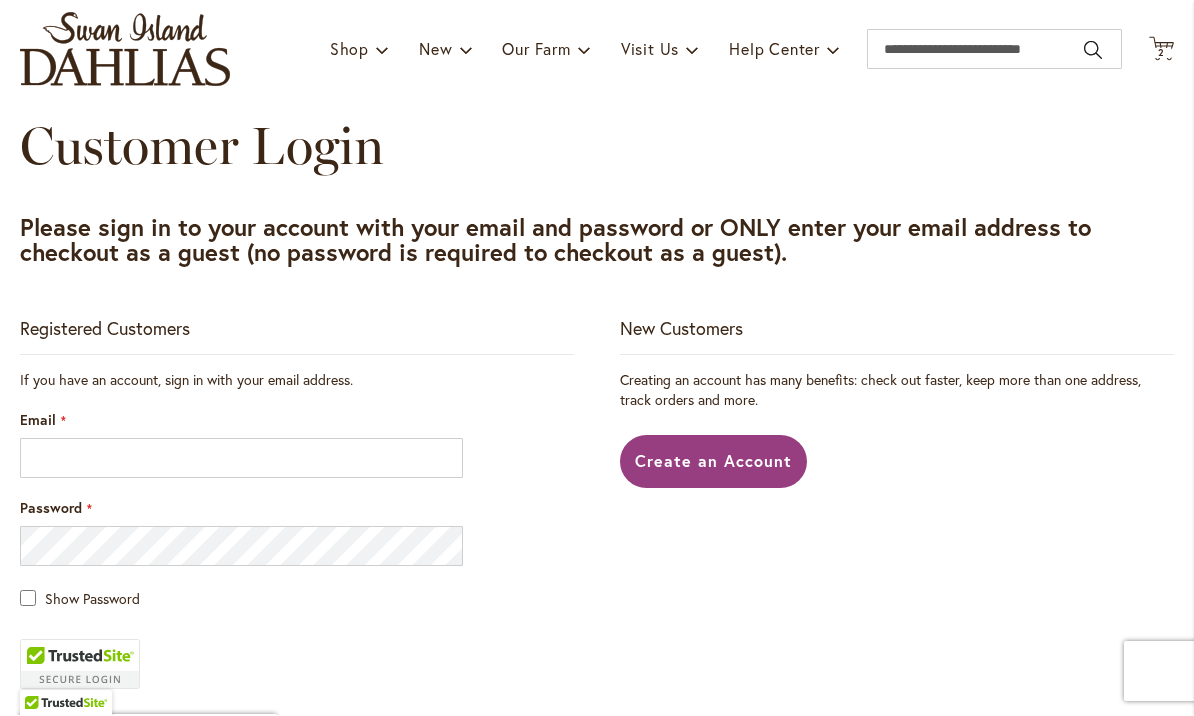 click on "Create an Account" at bounding box center [713, 461] 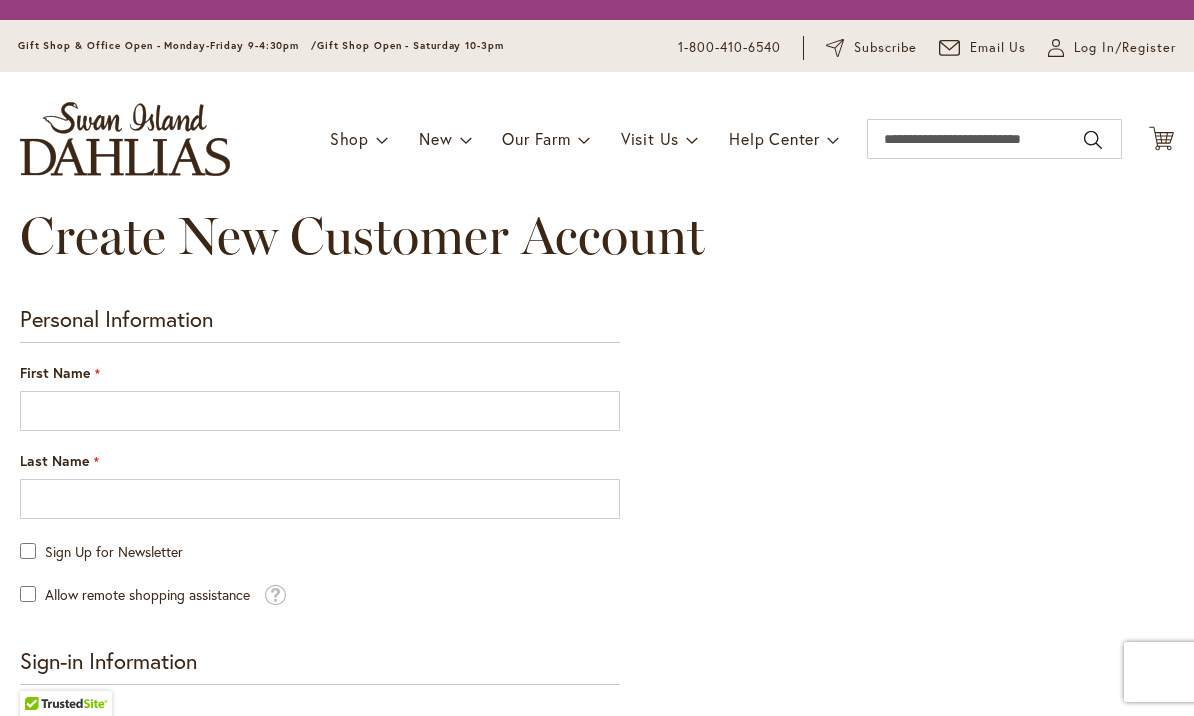 scroll, scrollTop: 0, scrollLeft: 0, axis: both 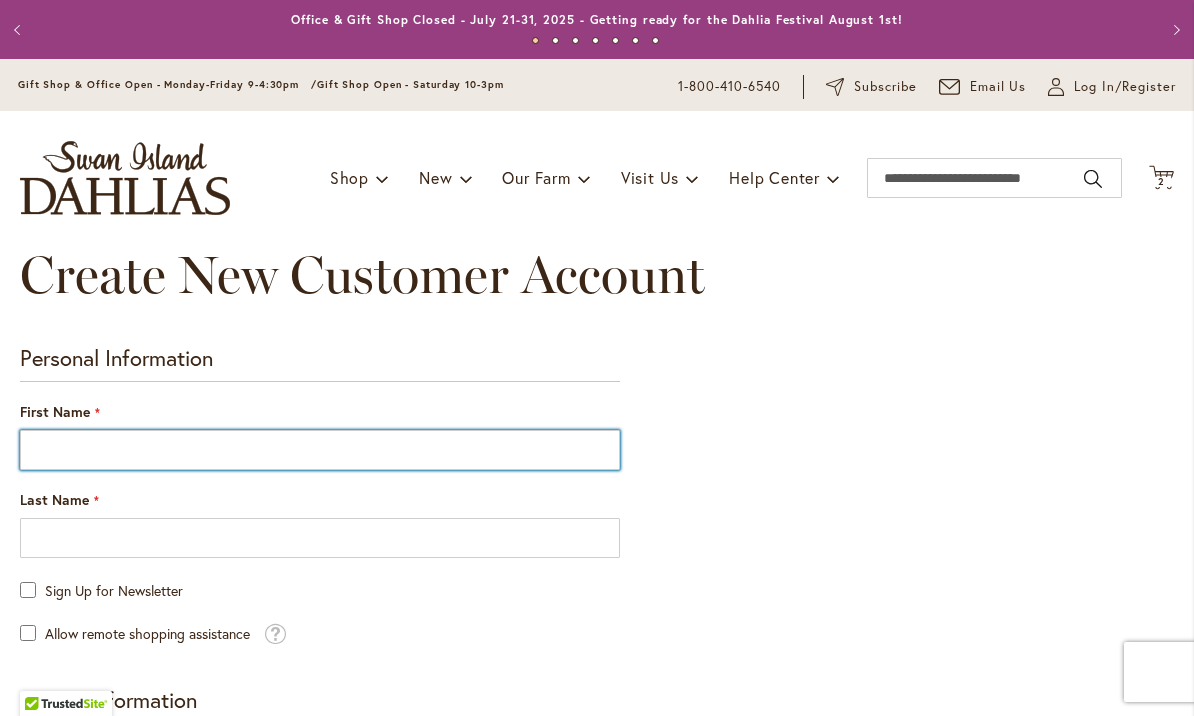 click on "First Name" at bounding box center [320, 450] 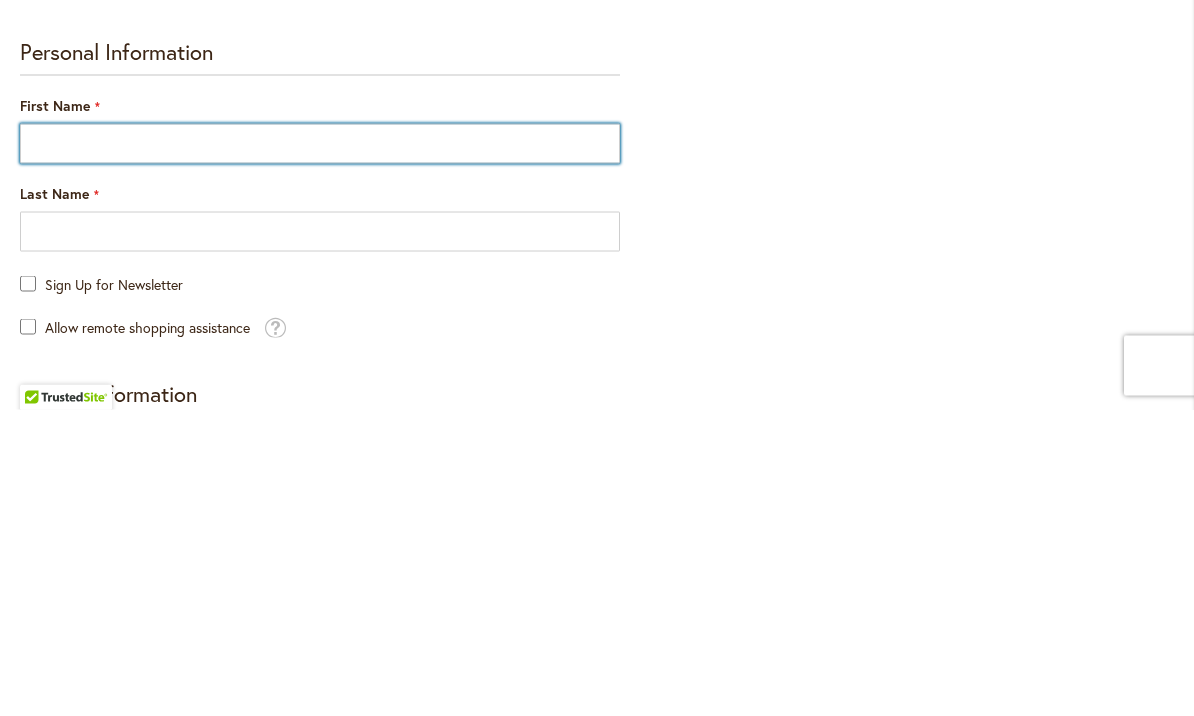 type on "*****" 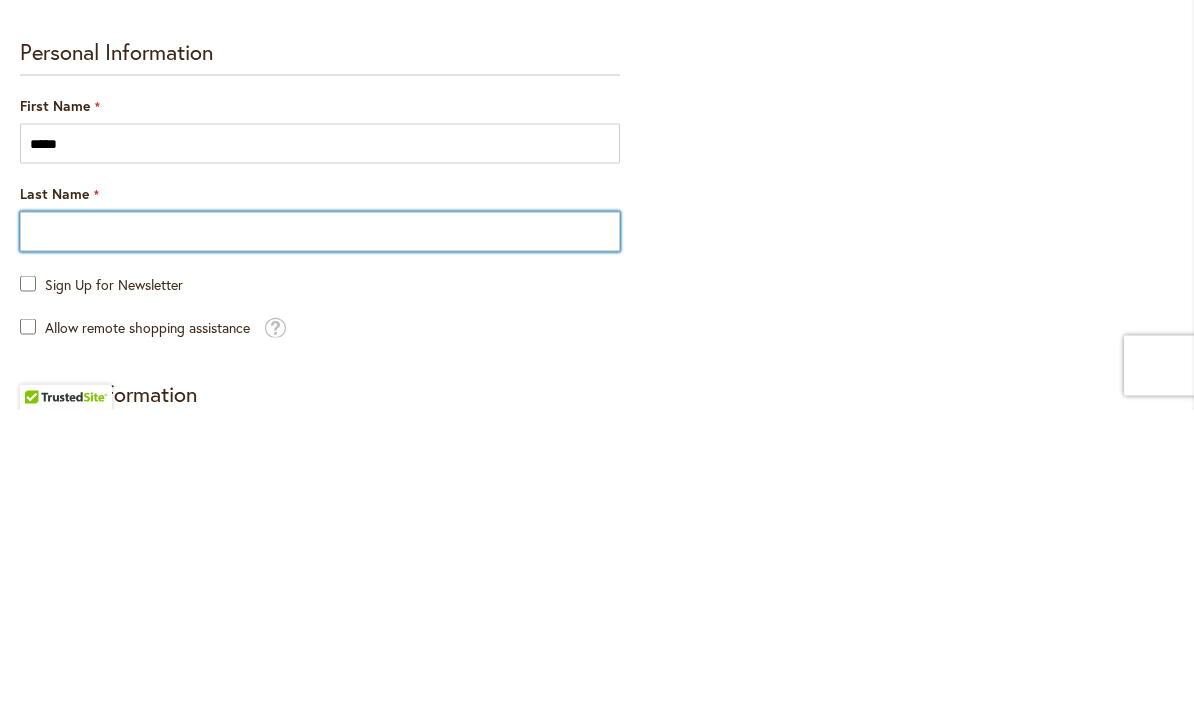 type on "*****" 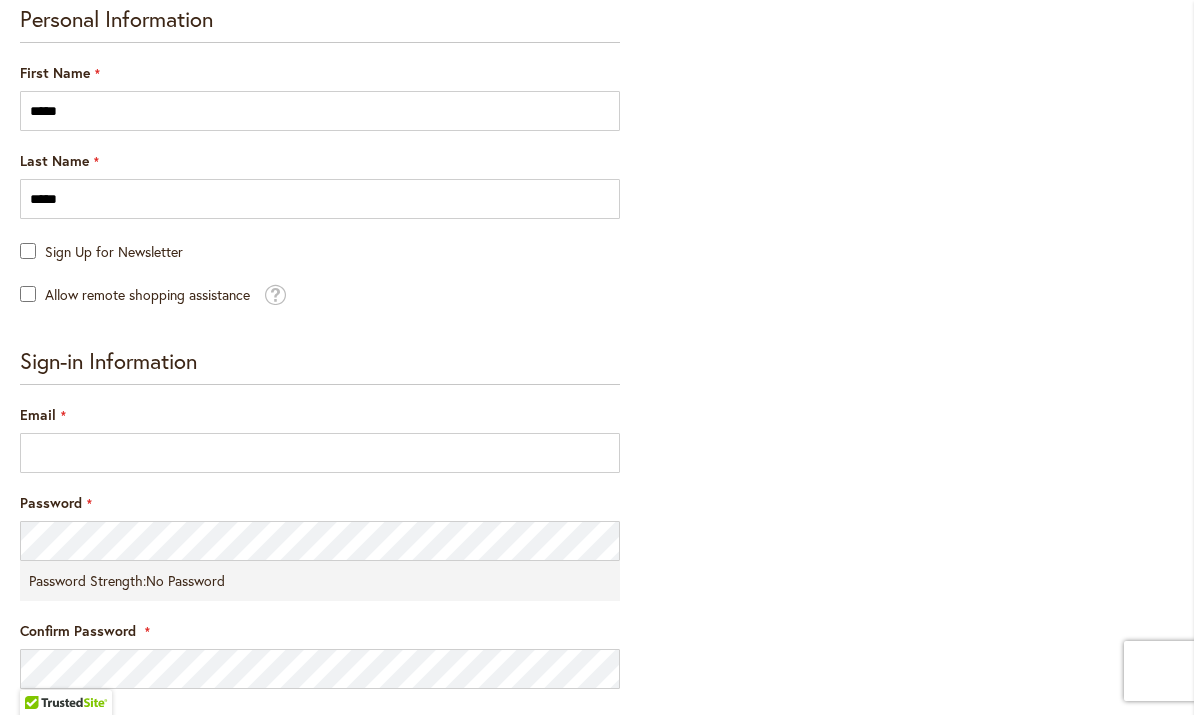 scroll, scrollTop: 339, scrollLeft: 0, axis: vertical 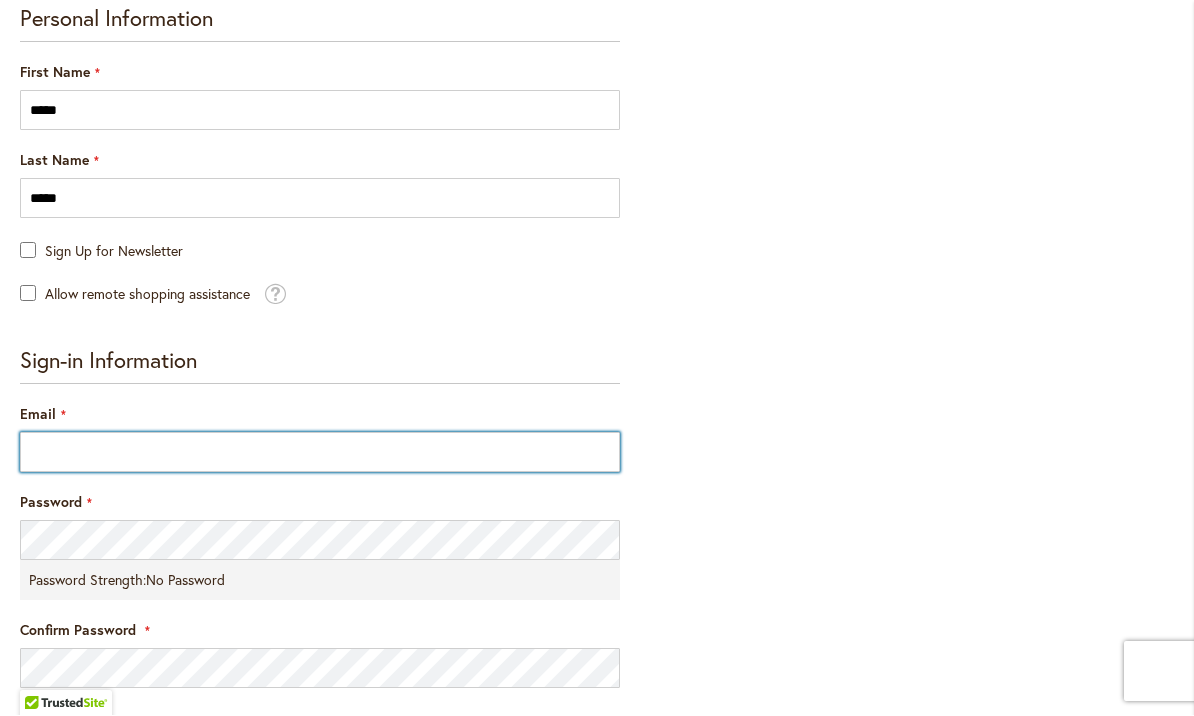 click on "Email" at bounding box center (320, 453) 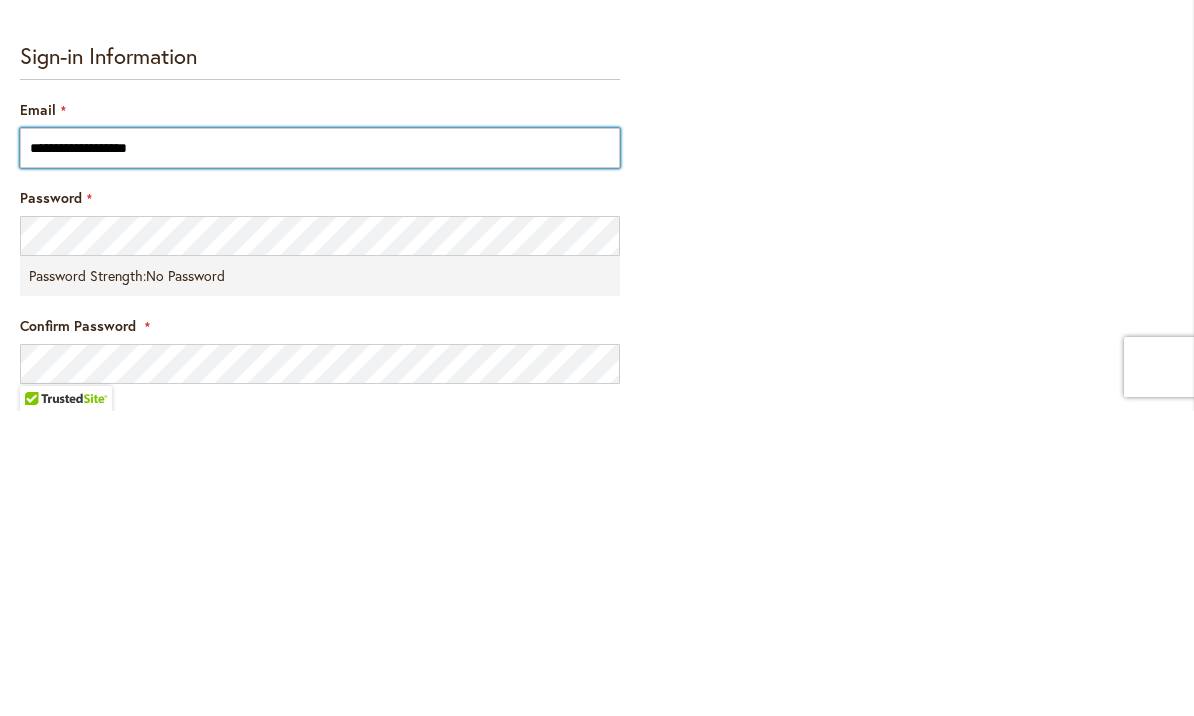 type on "**********" 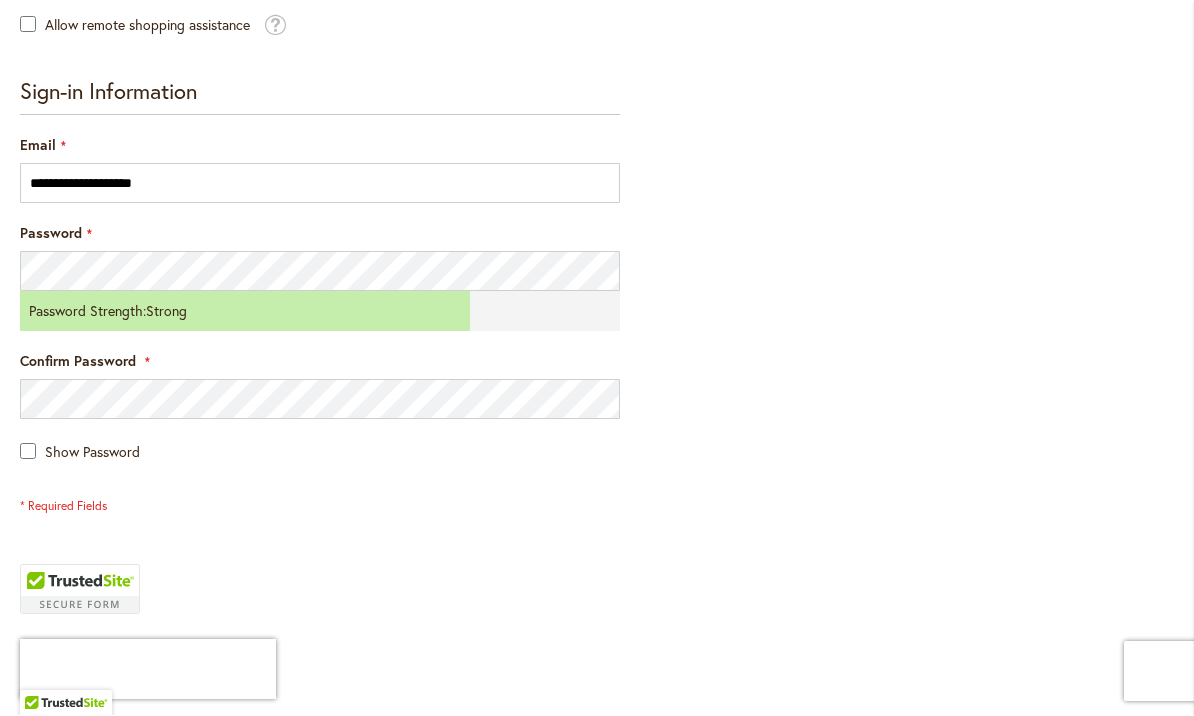 scroll, scrollTop: 615, scrollLeft: 0, axis: vertical 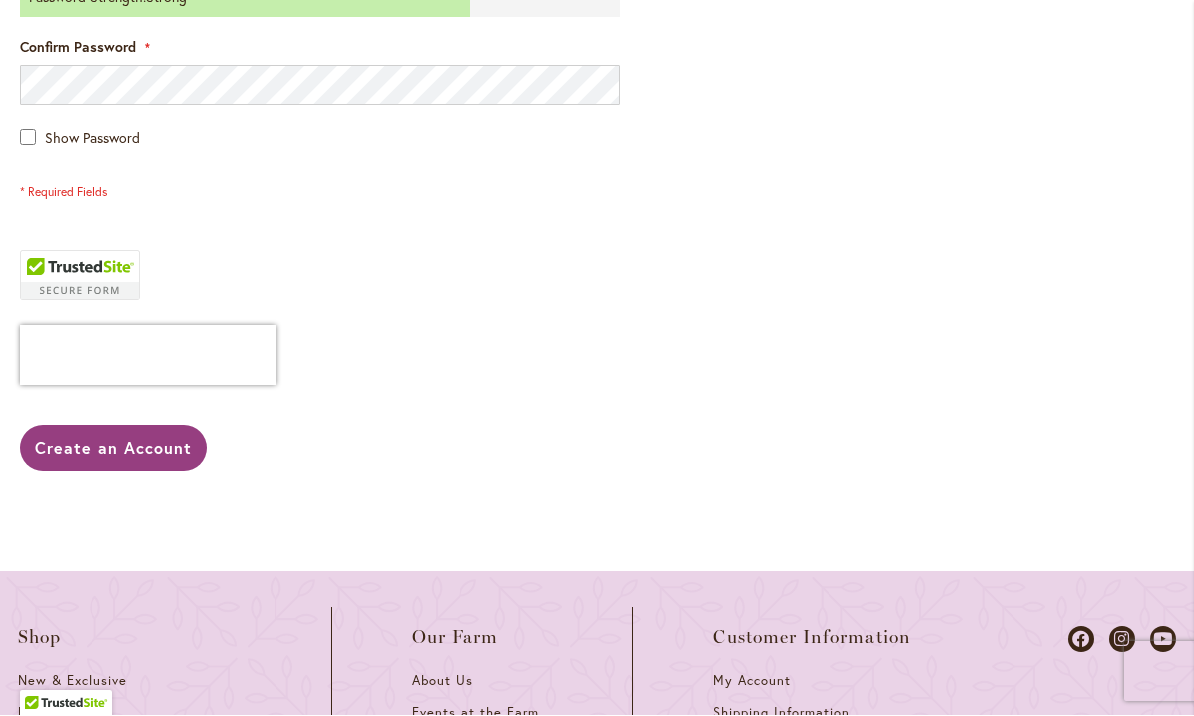 click on "Create an Account" at bounding box center [113, 448] 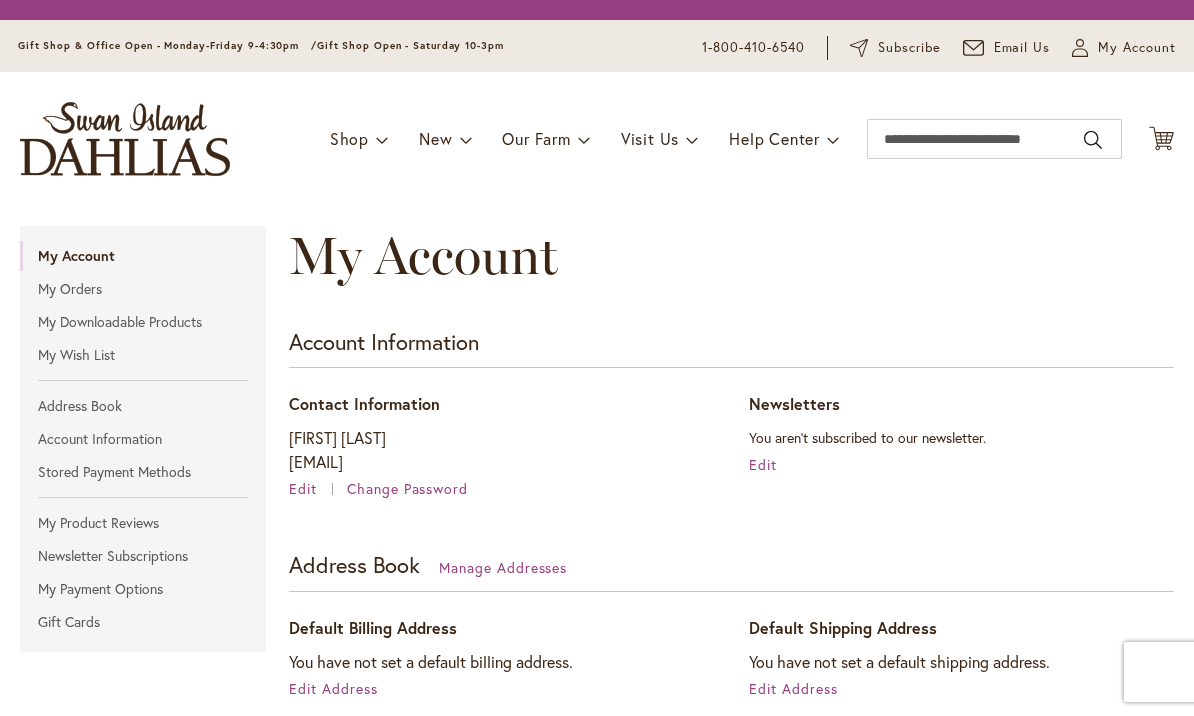 scroll, scrollTop: 0, scrollLeft: 0, axis: both 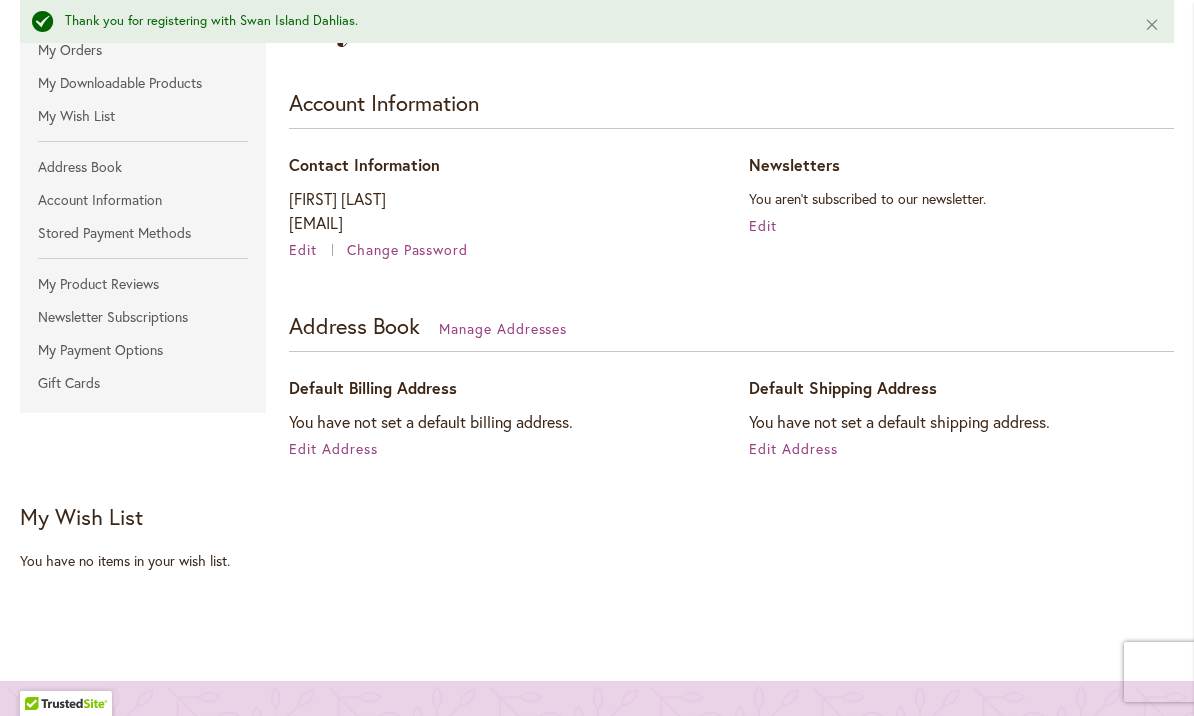 click on "Edit Address" at bounding box center (793, 448) 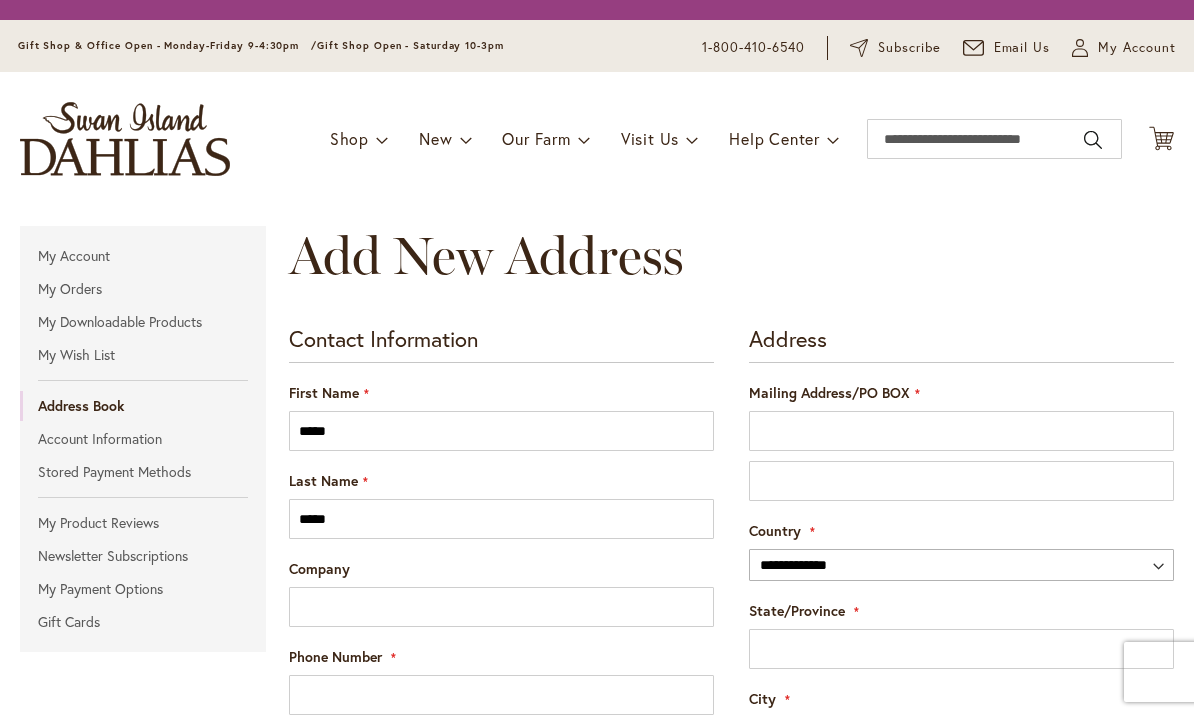 scroll, scrollTop: 0, scrollLeft: 0, axis: both 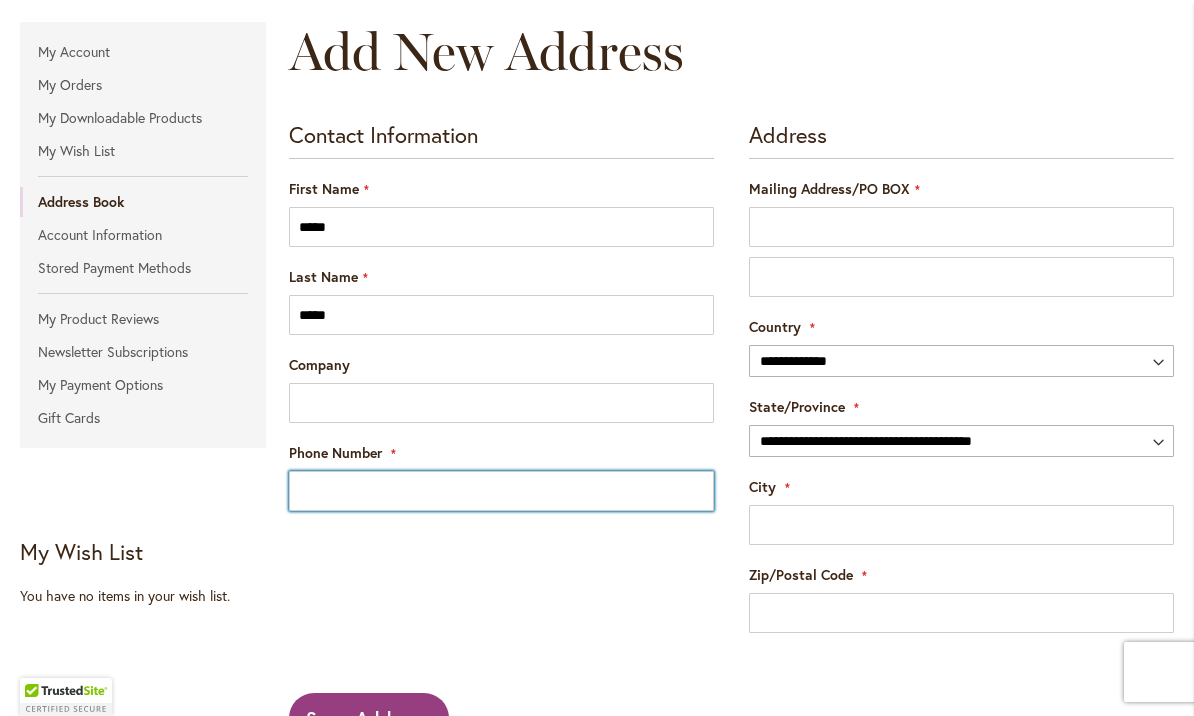 click on "Phone Number" at bounding box center (501, 491) 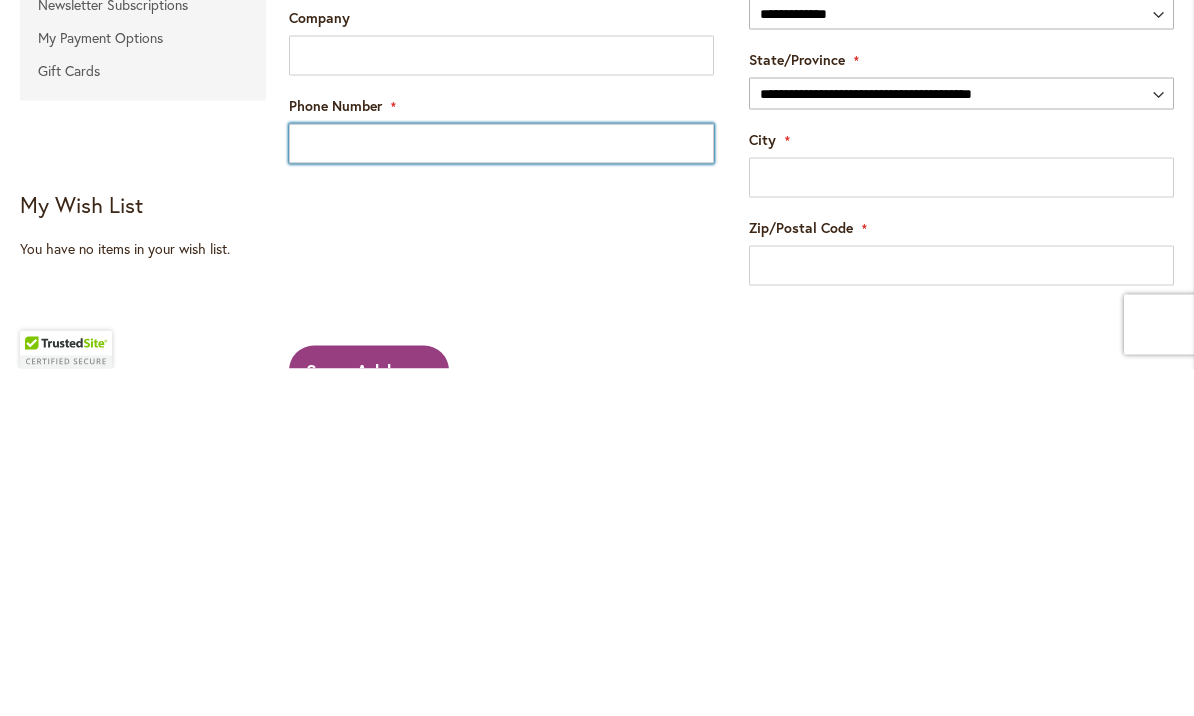 type on "**********" 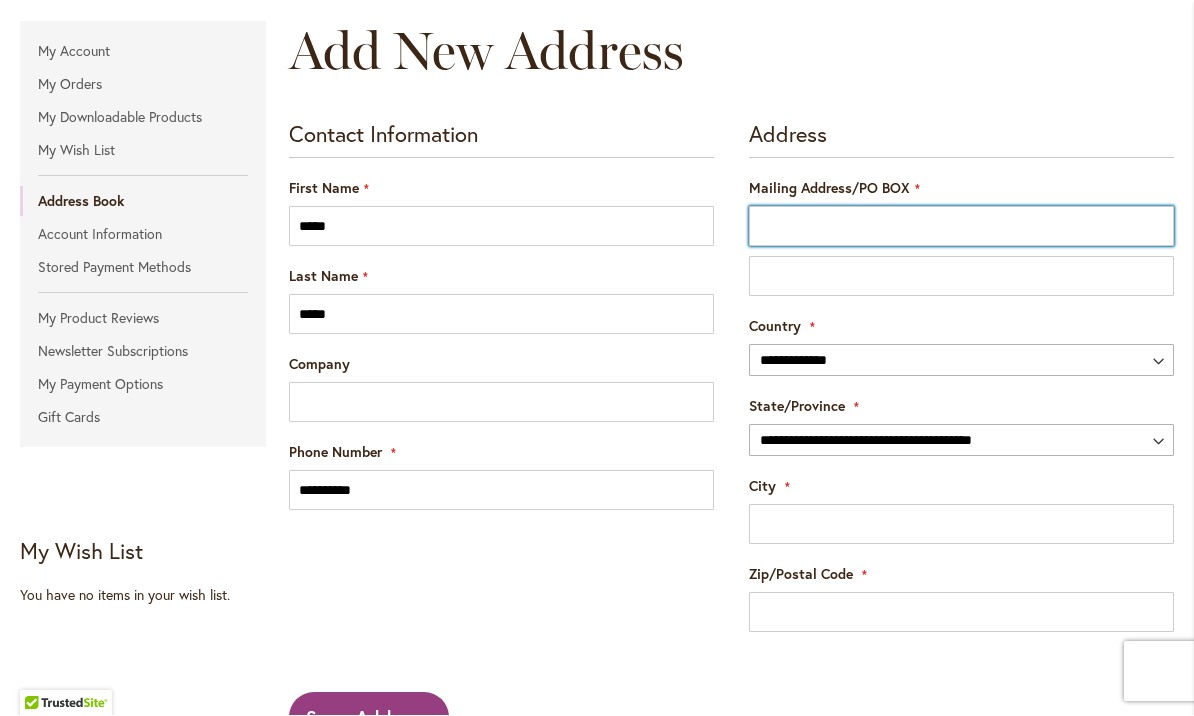 click on "Mailing Address/PO BOX" at bounding box center (961, 227) 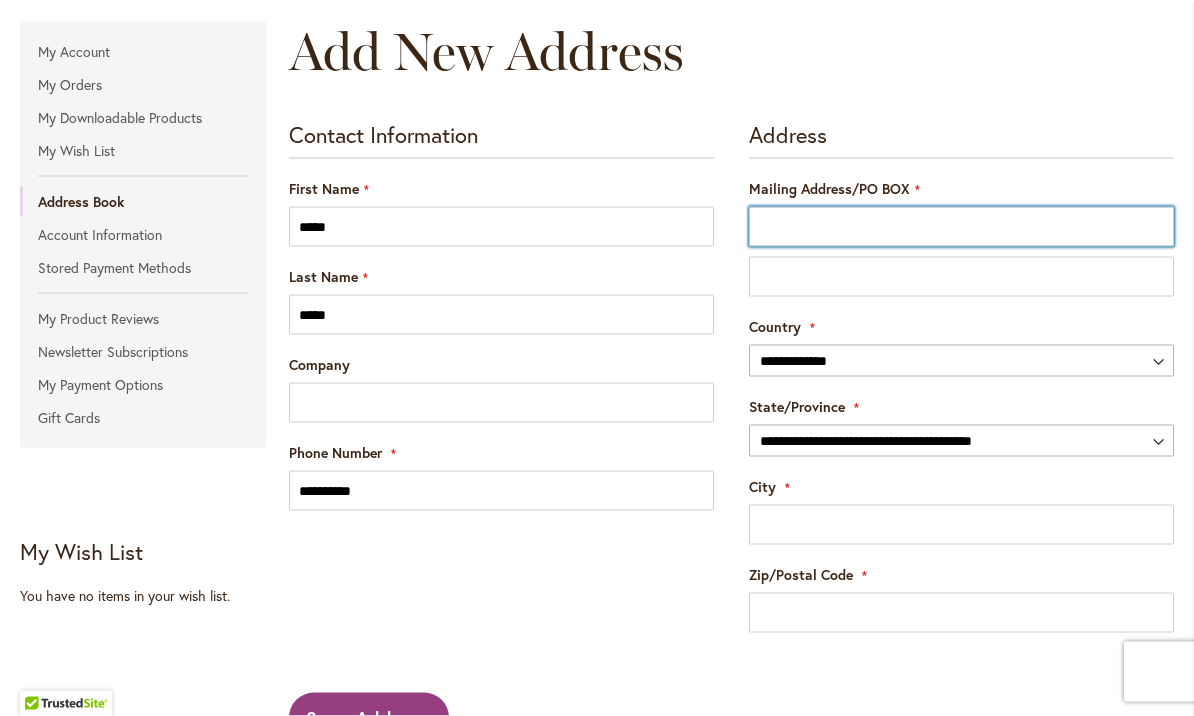 type on "**********" 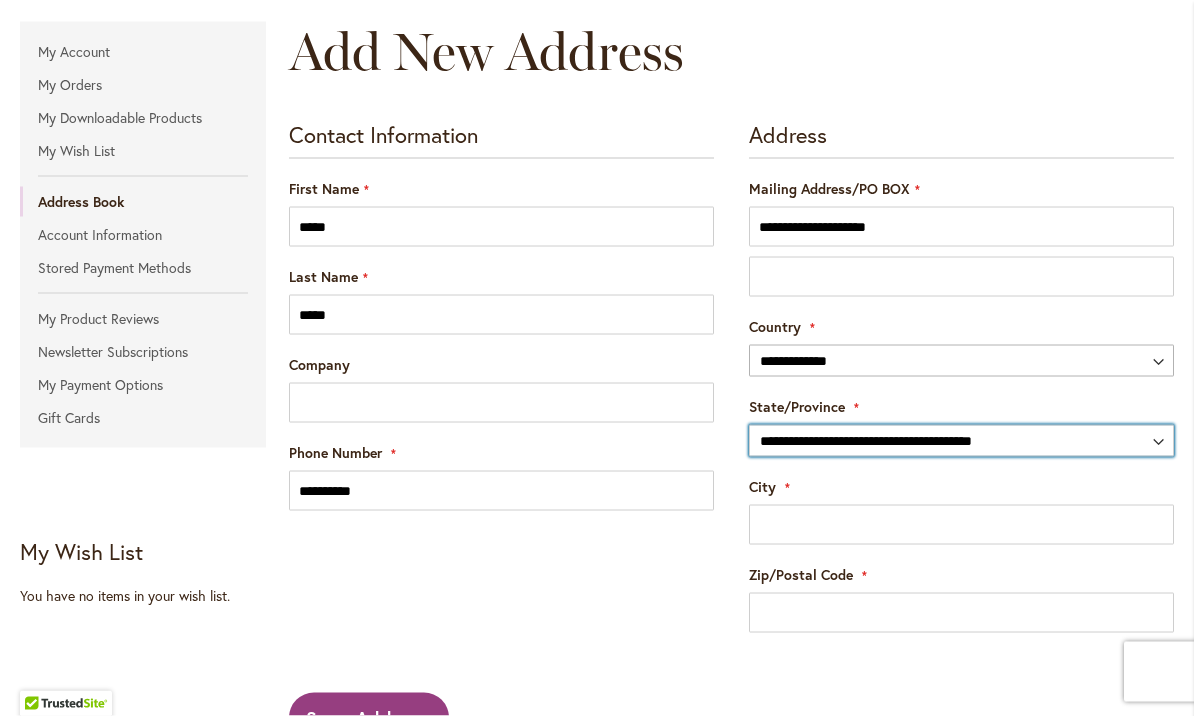 select on "**" 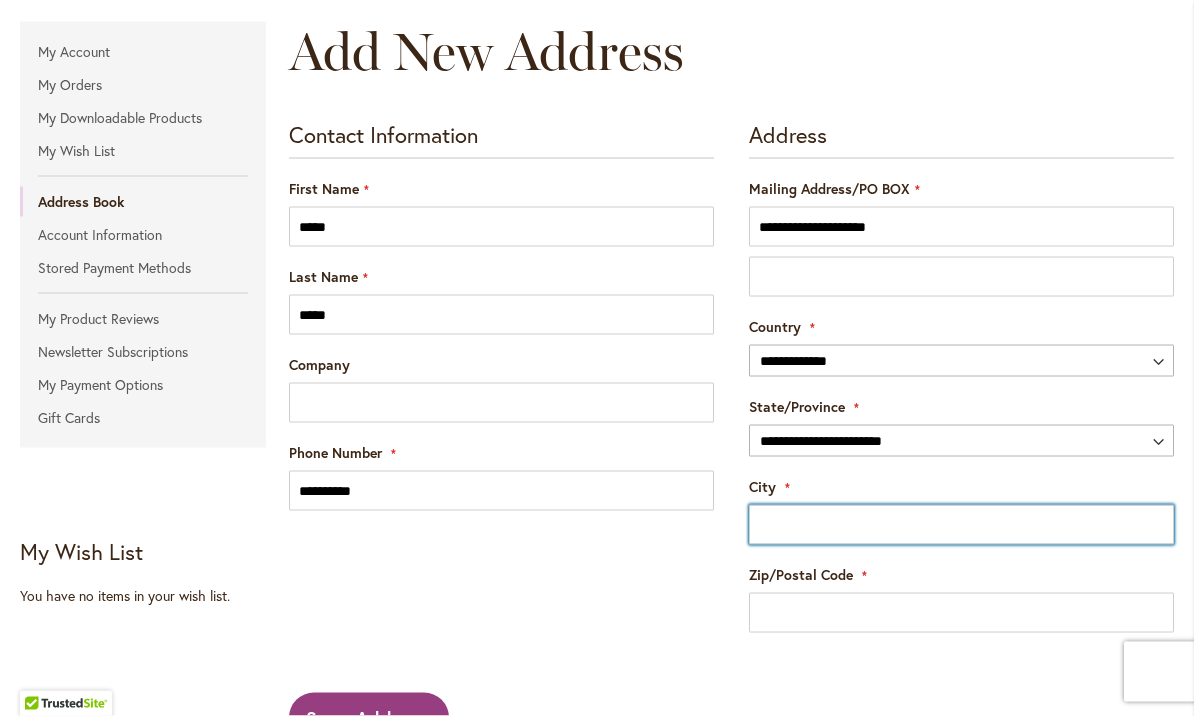 type on "**********" 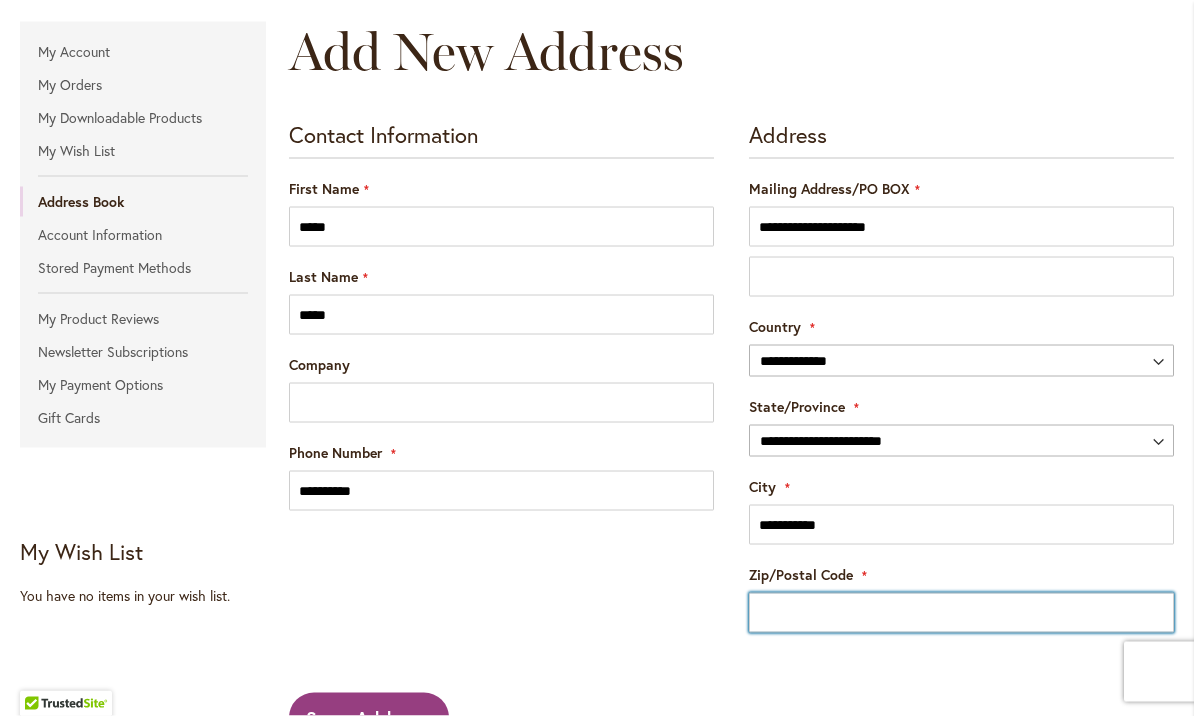 type on "*****" 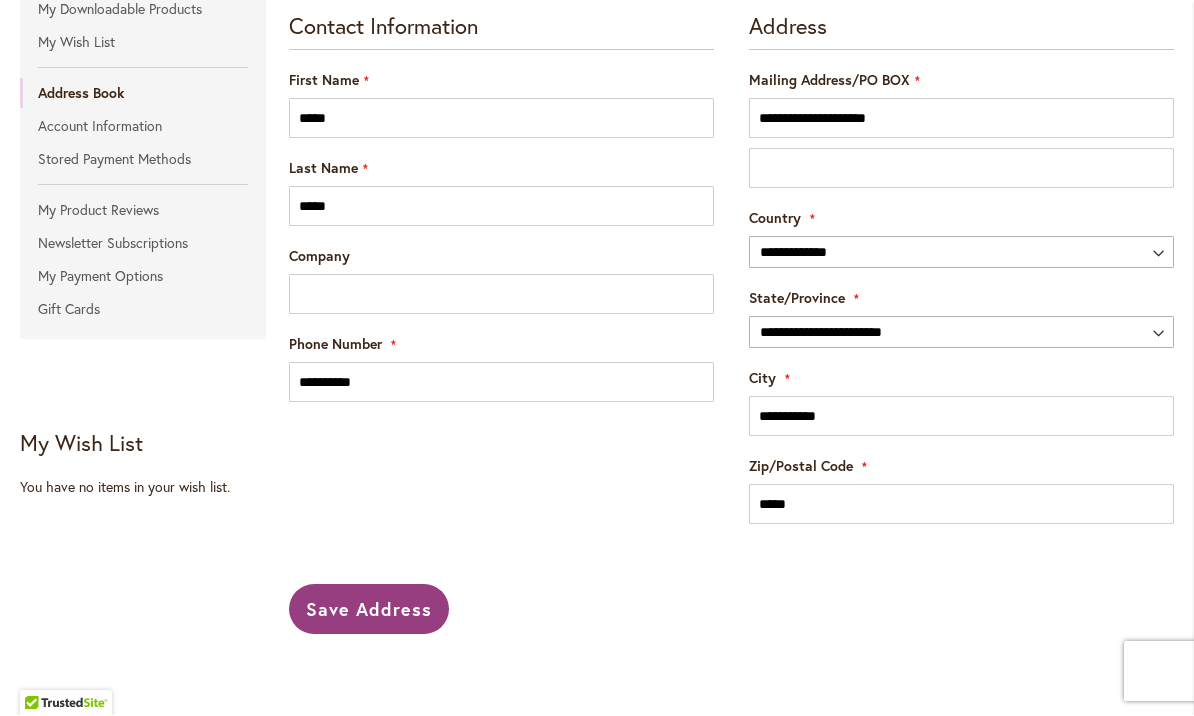 scroll, scrollTop: 356, scrollLeft: 0, axis: vertical 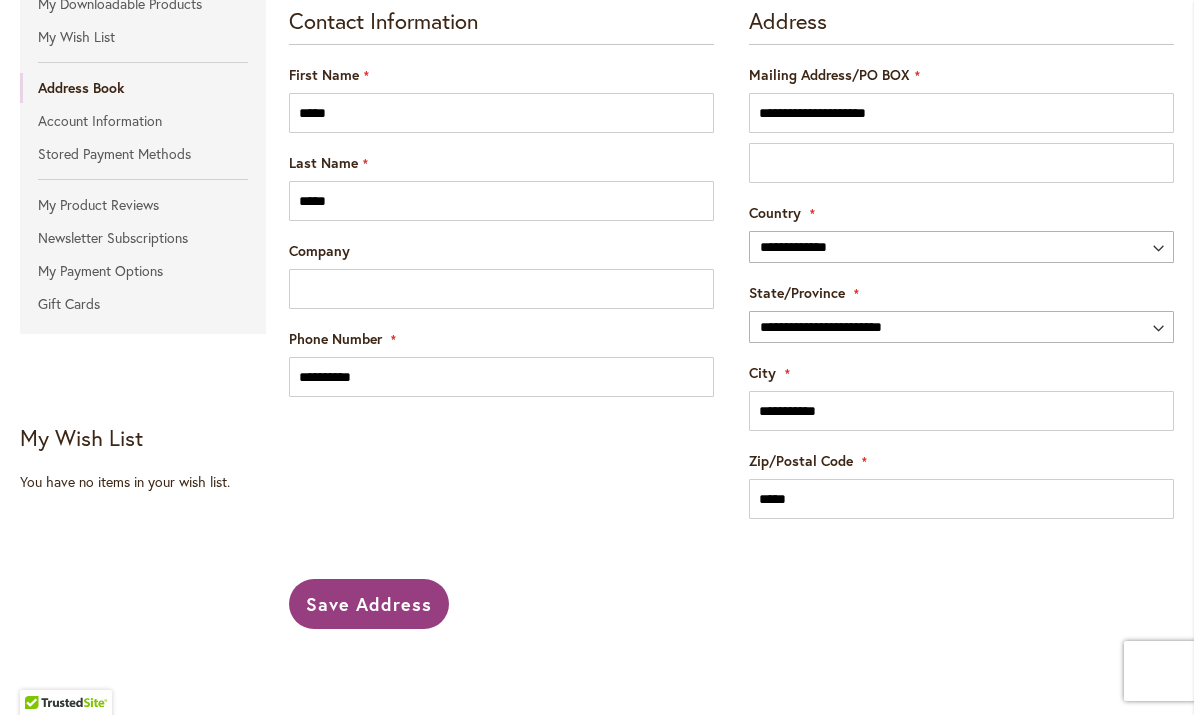 click on "Save Address" at bounding box center [369, 605] 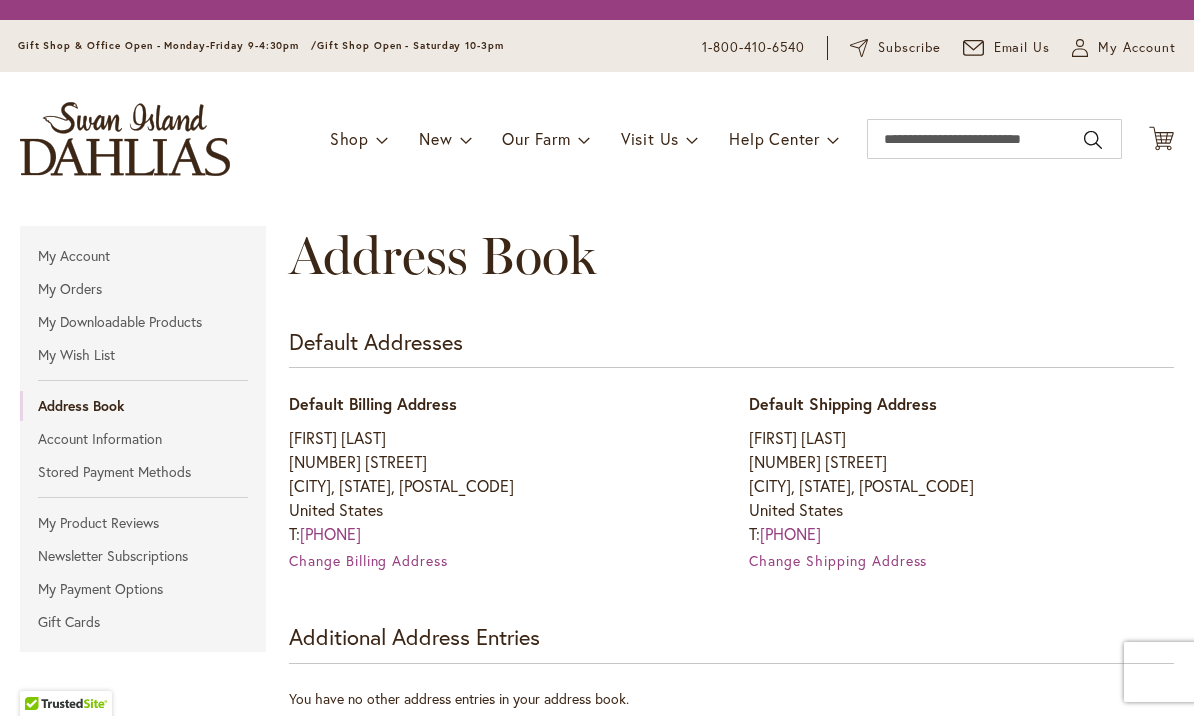 scroll, scrollTop: 0, scrollLeft: 0, axis: both 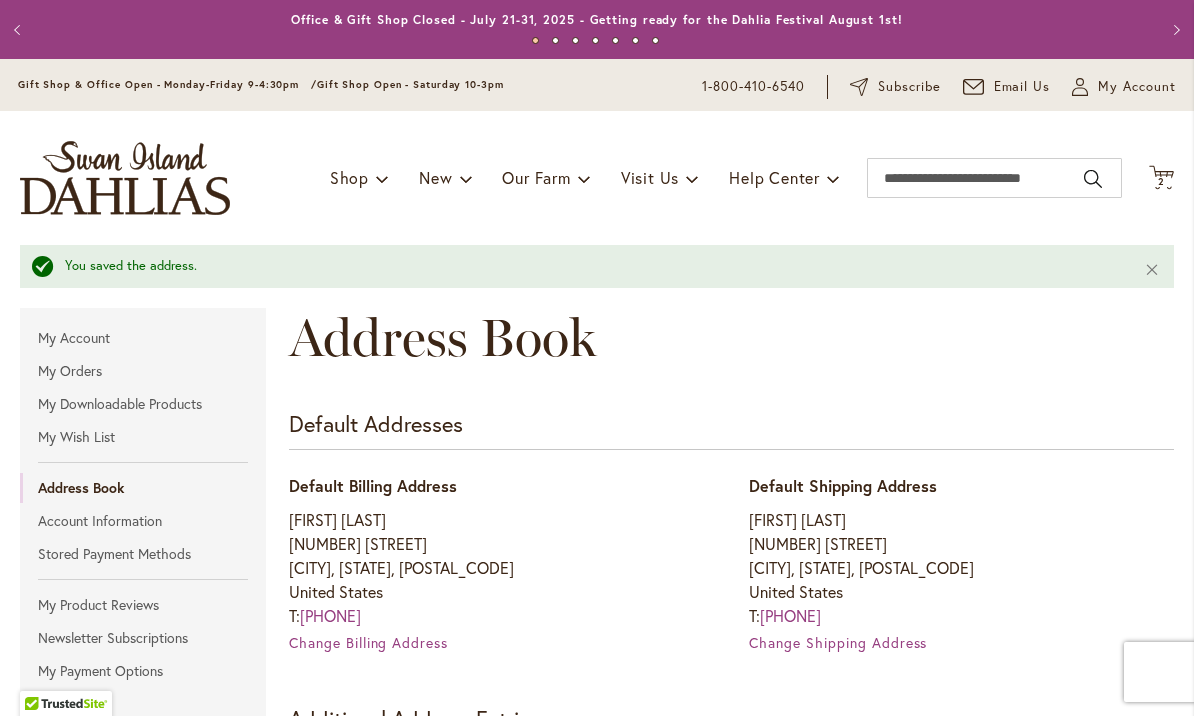 click on "2" at bounding box center (1161, 181) 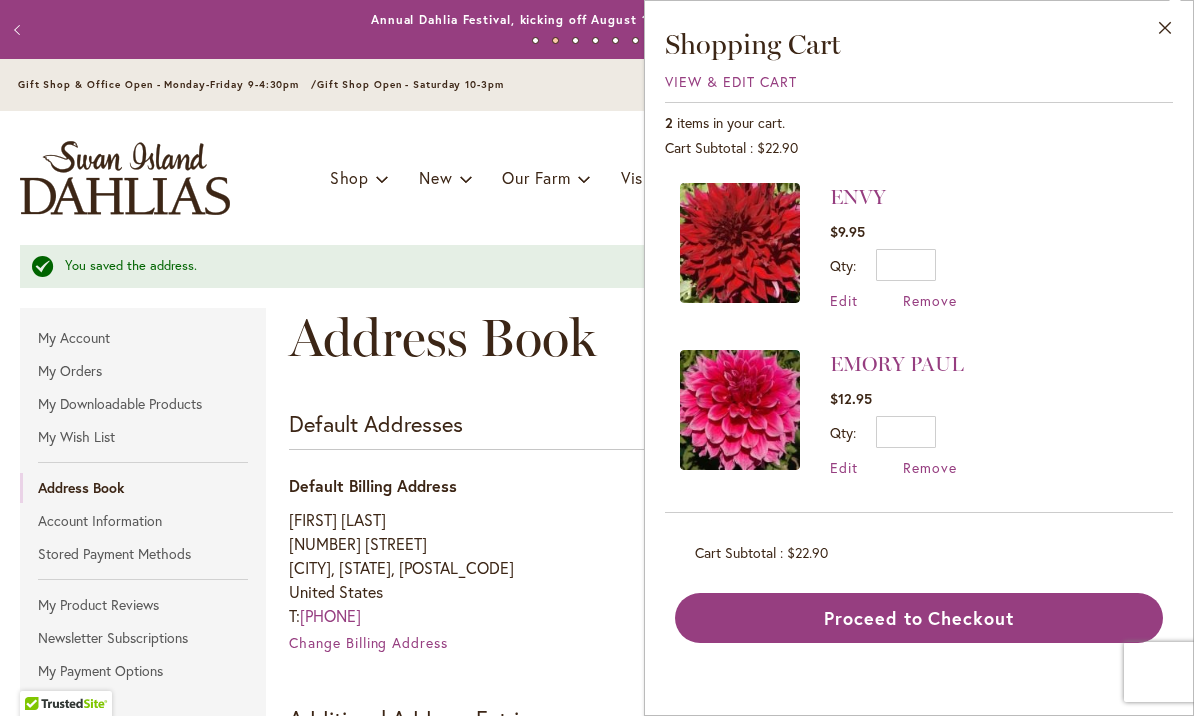 click on "Proceed to Checkout" at bounding box center (919, 618) 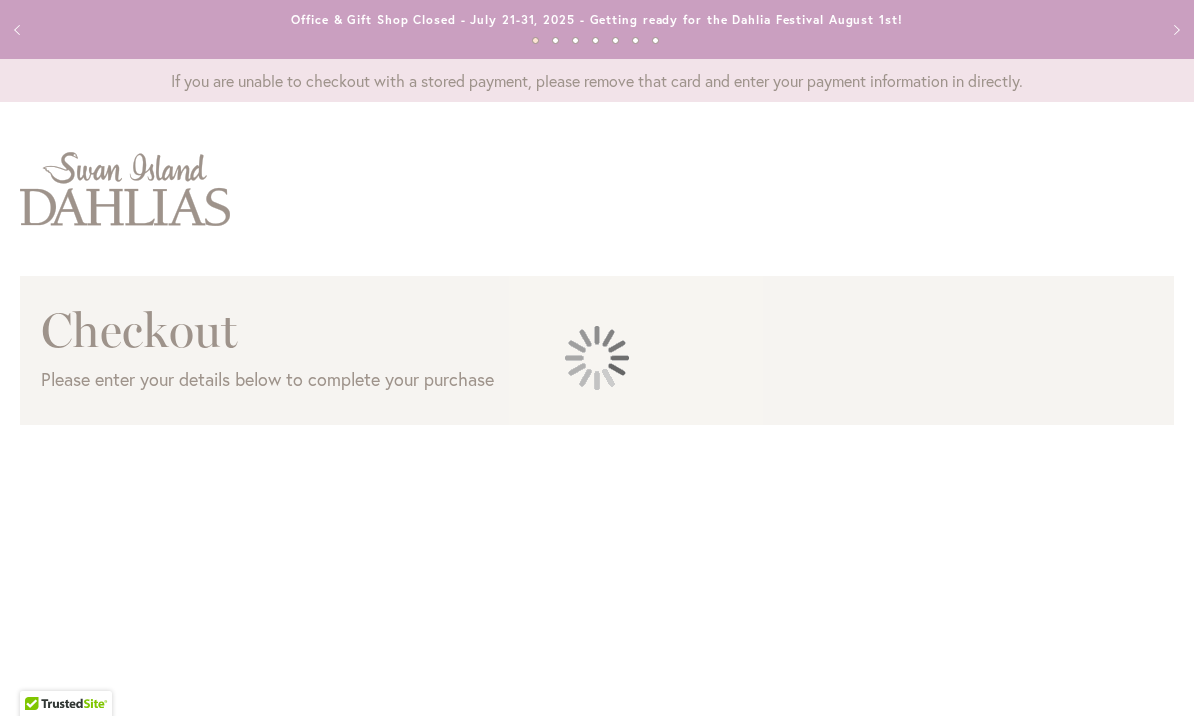 scroll, scrollTop: 0, scrollLeft: 0, axis: both 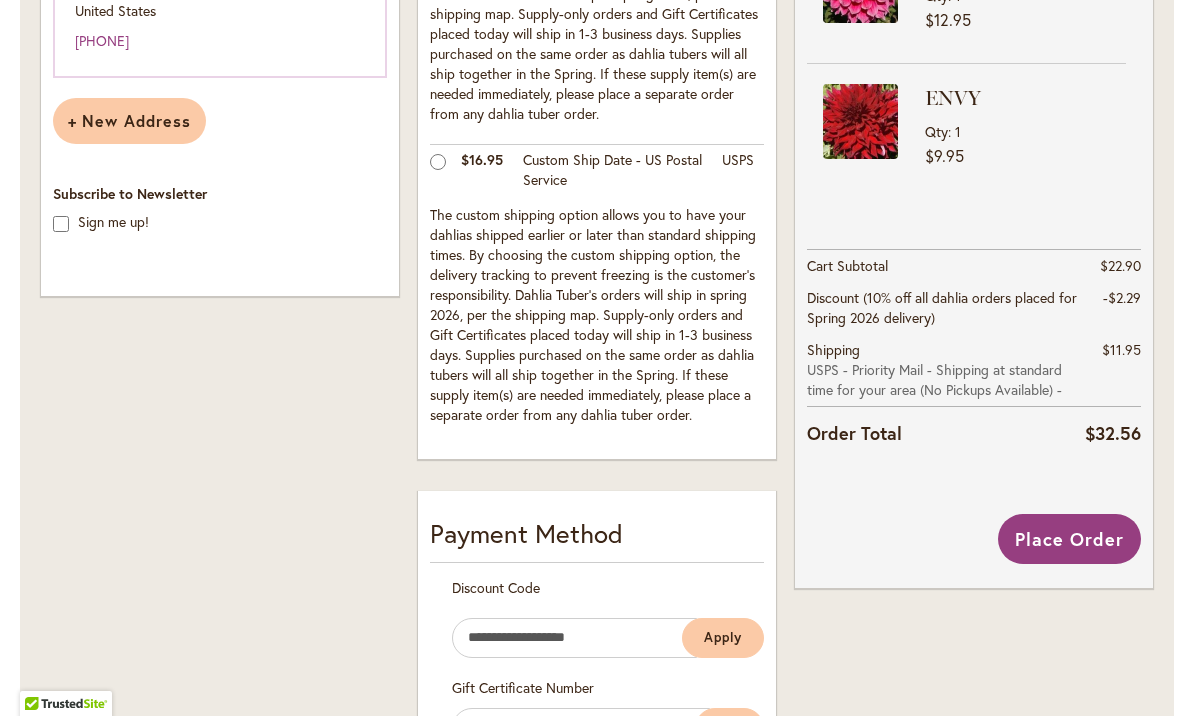 click on "Order Summary
2
Items in Cart
[FIRST] [LAST]
Qty
1
$12.95
ENVY" at bounding box center (974, 759) 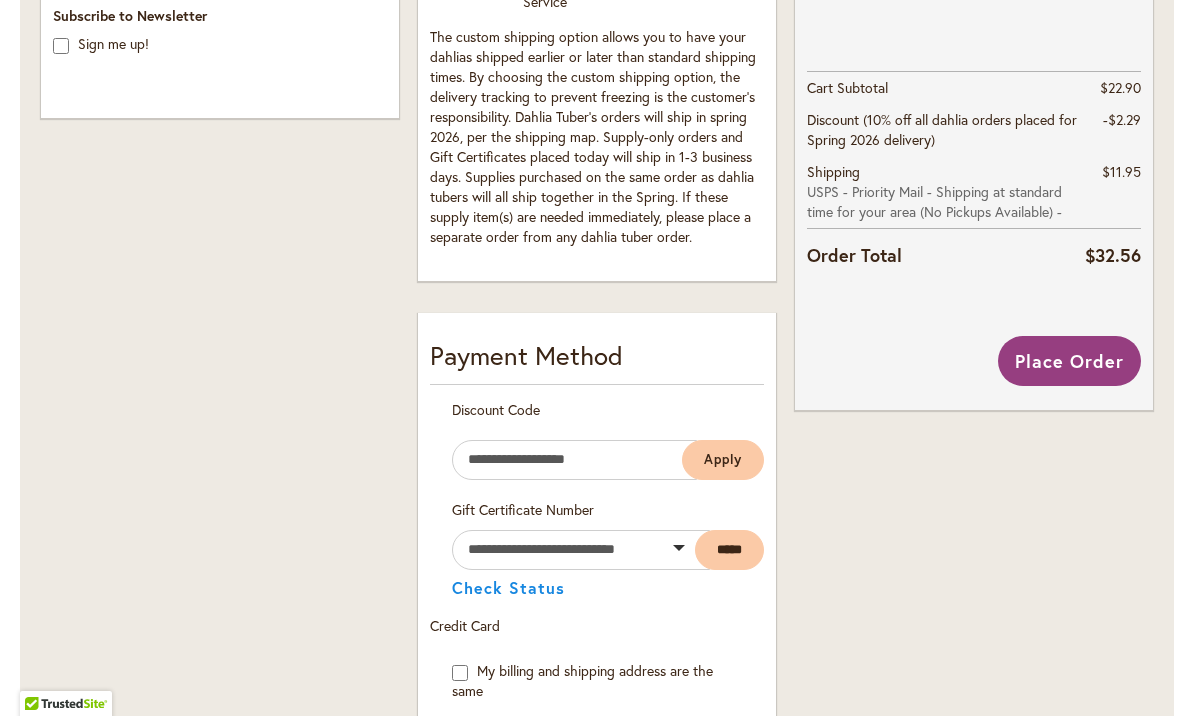 scroll, scrollTop: 800, scrollLeft: 0, axis: vertical 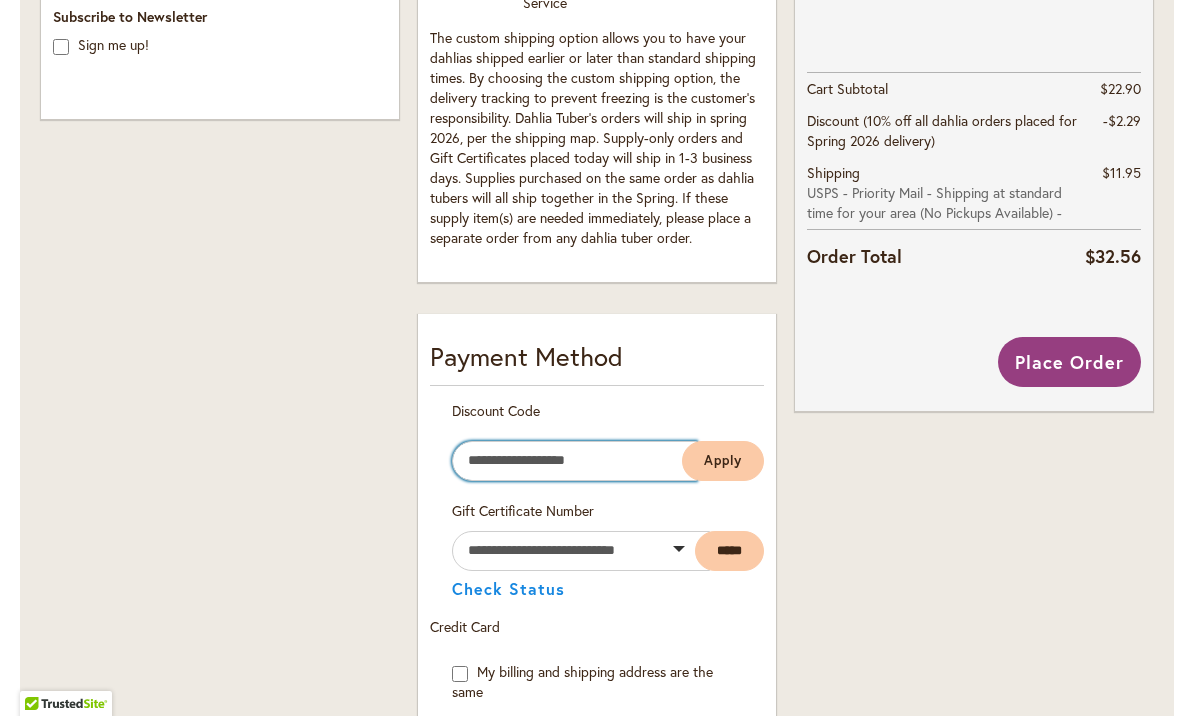 click on "Enter discount code" at bounding box center [574, 461] 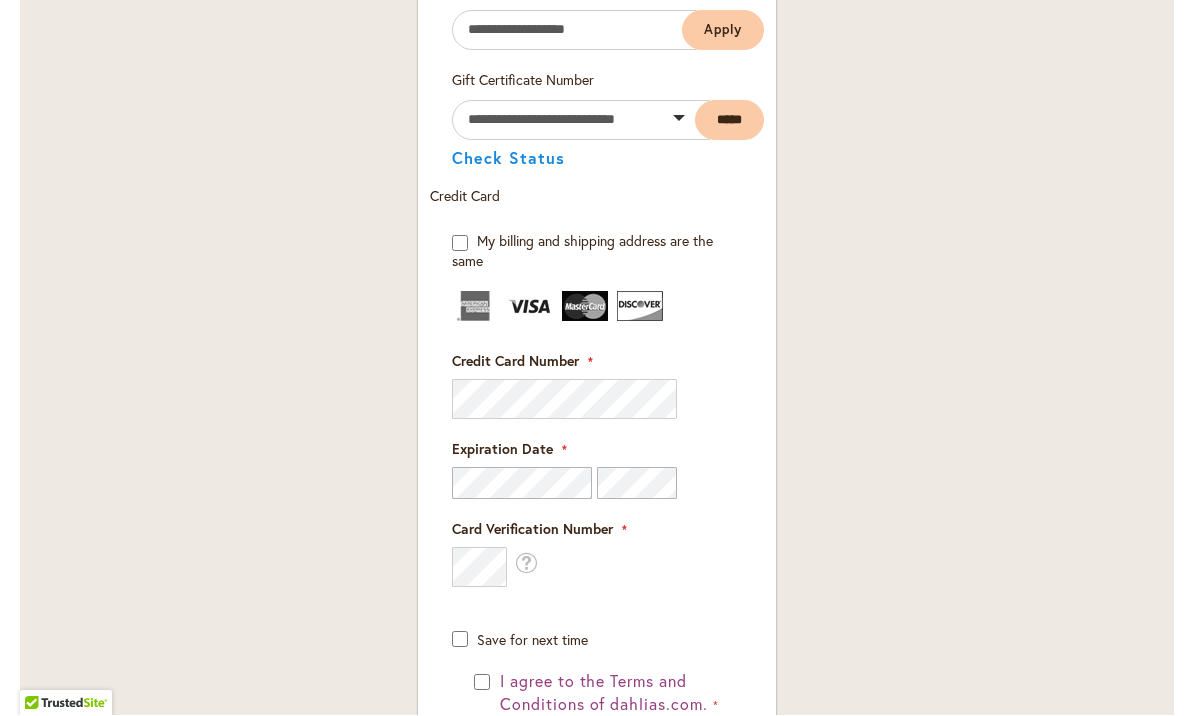 scroll, scrollTop: 1249, scrollLeft: 0, axis: vertical 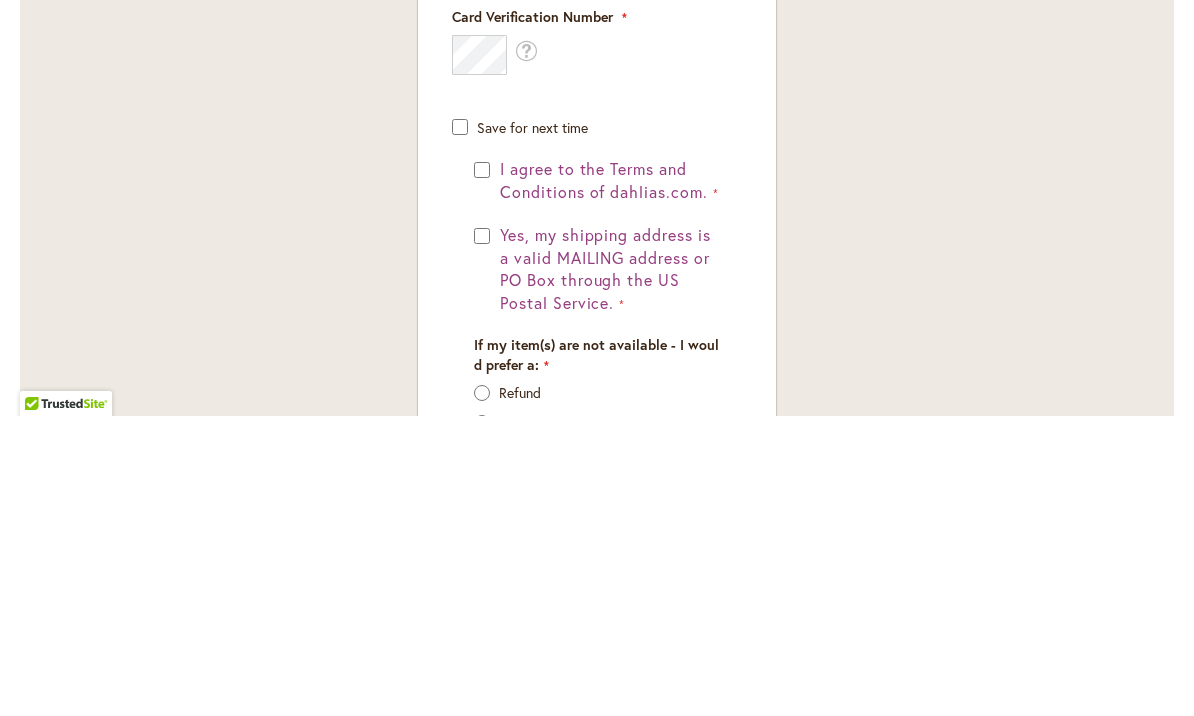 click on "I agree to the Terms and Conditions of dahlias.com.
Yes, my shipping address is a valid MAILING address or PO Box through the US Postal Service.
If my item(s) are not available - I would prefer a:
Refund
Substitute with similar variety (same or greater value)" at bounding box center [597, 635] 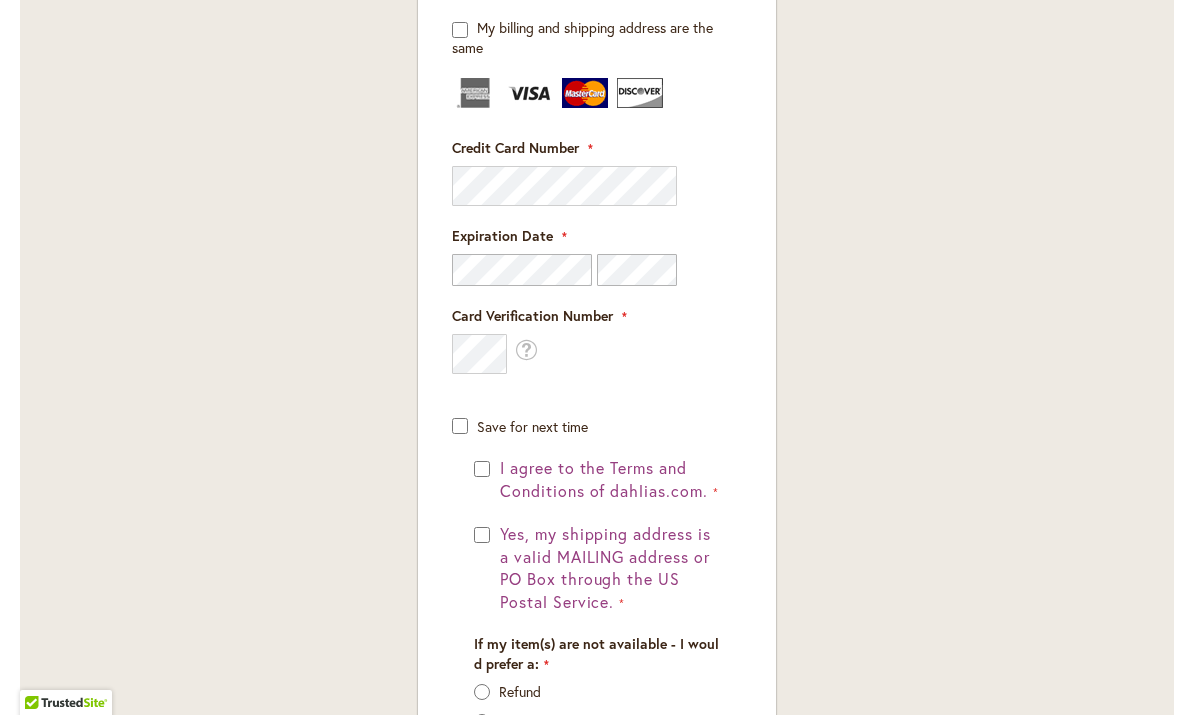 click on "I agree to the Terms and Conditions of dahlias.com." at bounding box center [604, 480] 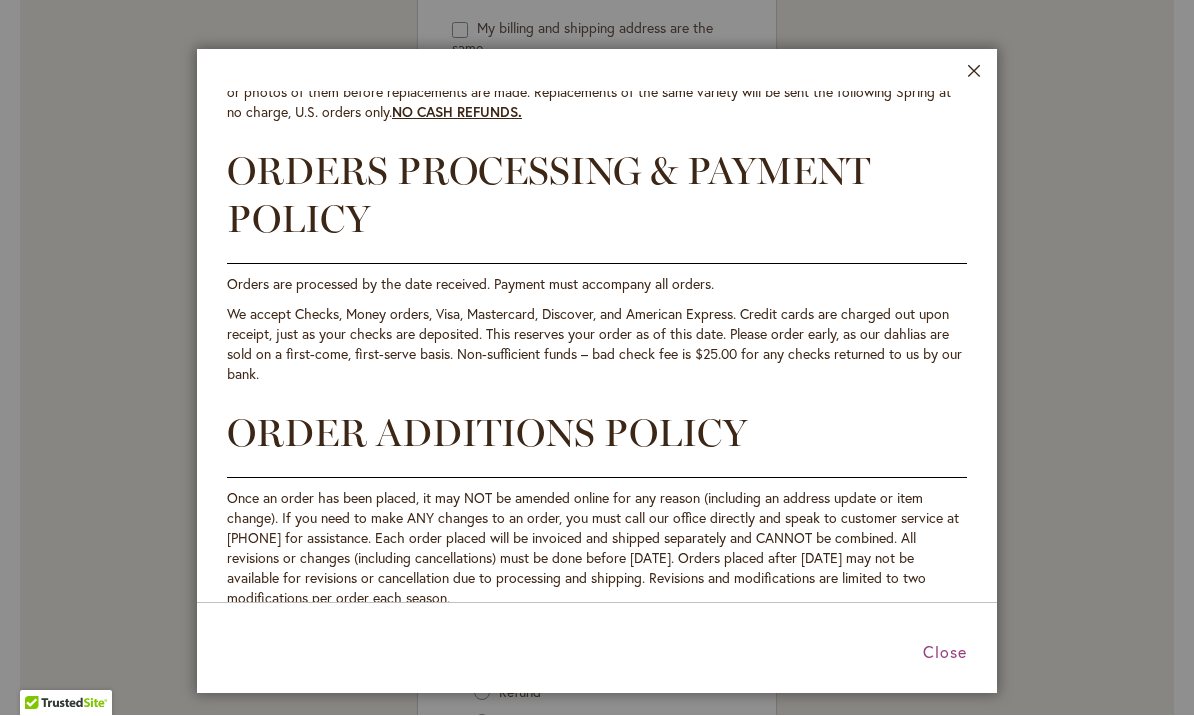click on "Close" at bounding box center [945, 652] 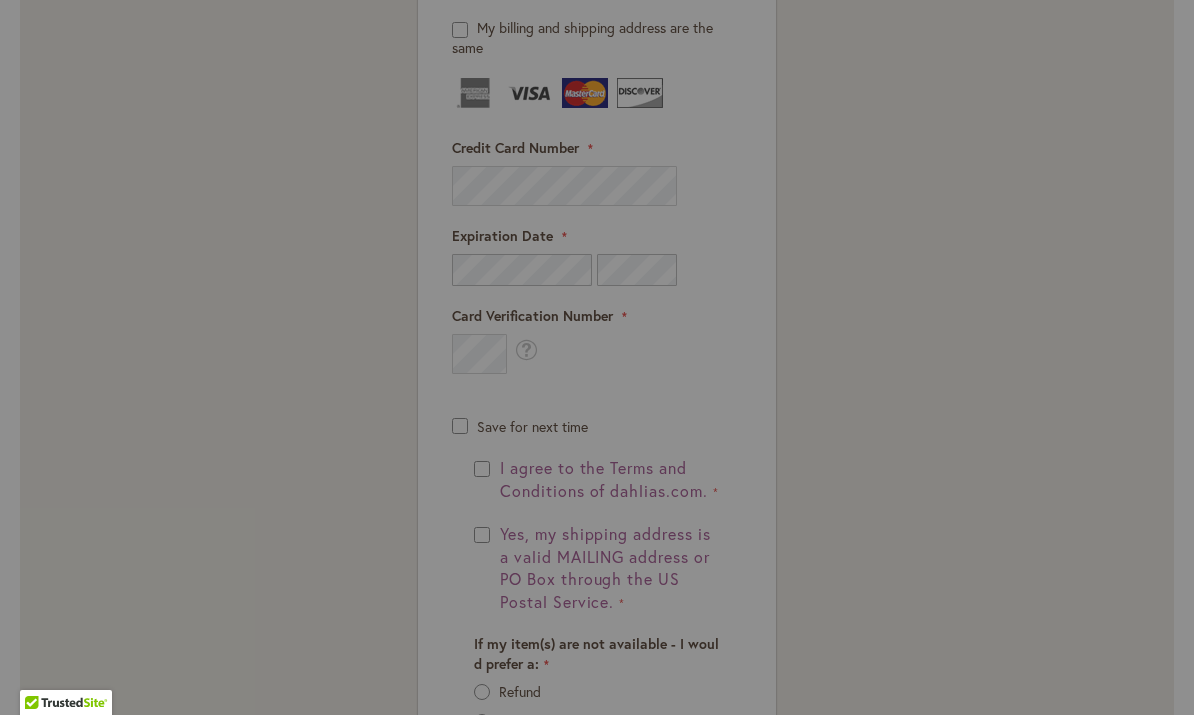 scroll, scrollTop: 470, scrollLeft: 0, axis: vertical 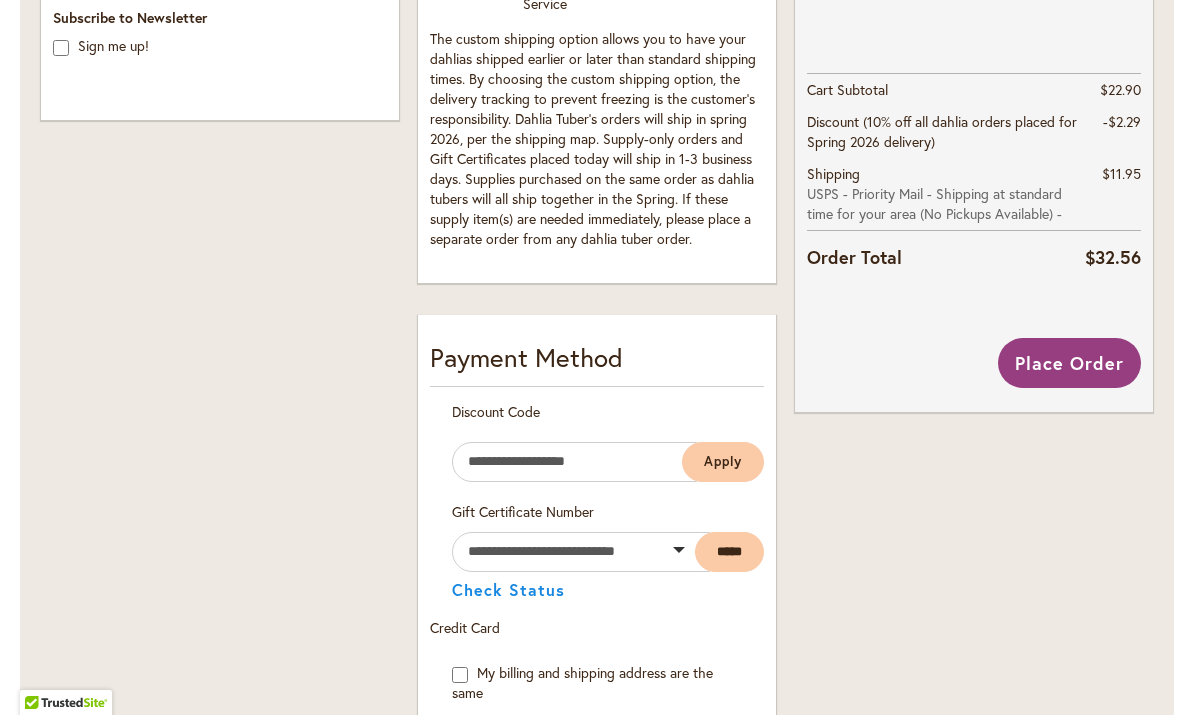 click on "Place Order" at bounding box center (1069, 364) 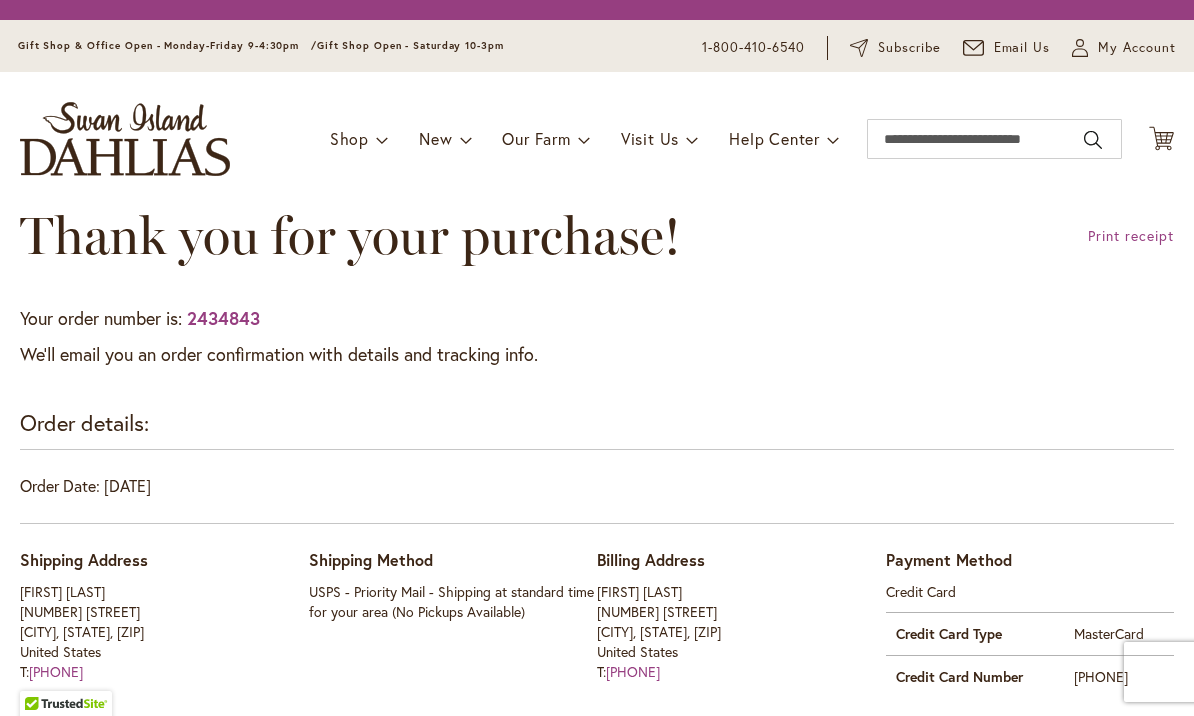 scroll, scrollTop: 0, scrollLeft: 0, axis: both 